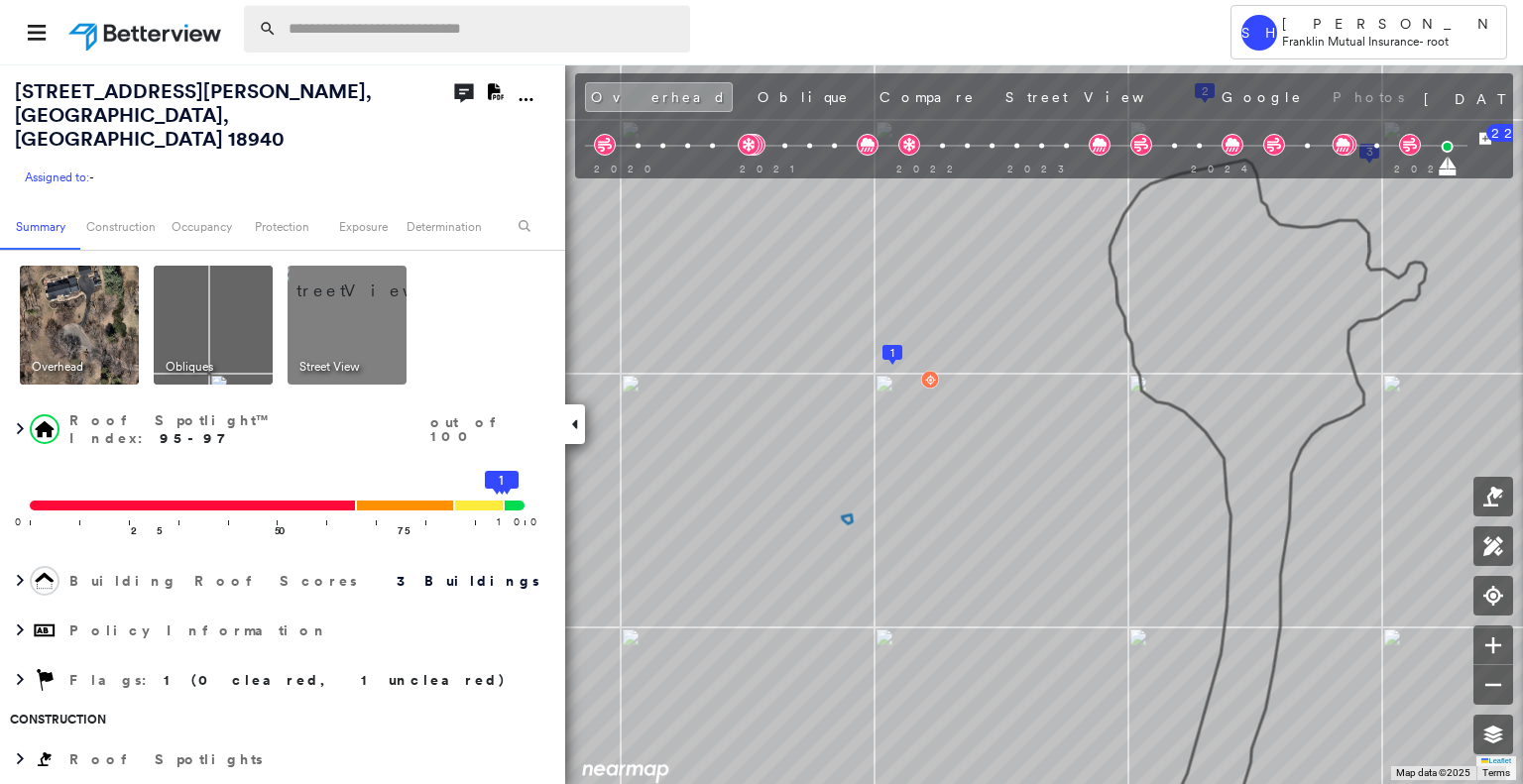 scroll, scrollTop: 0, scrollLeft: 0, axis: both 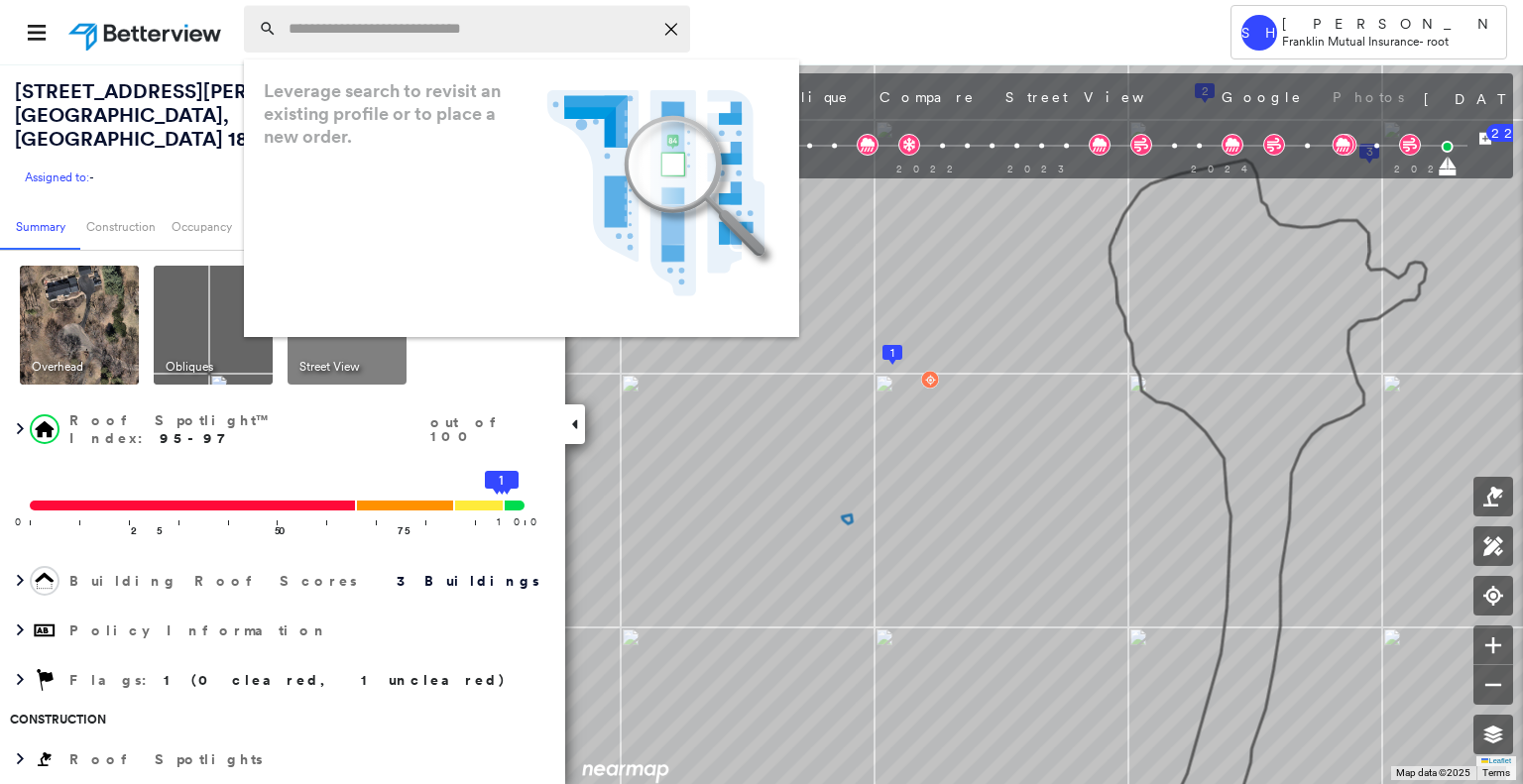 paste on "**********" 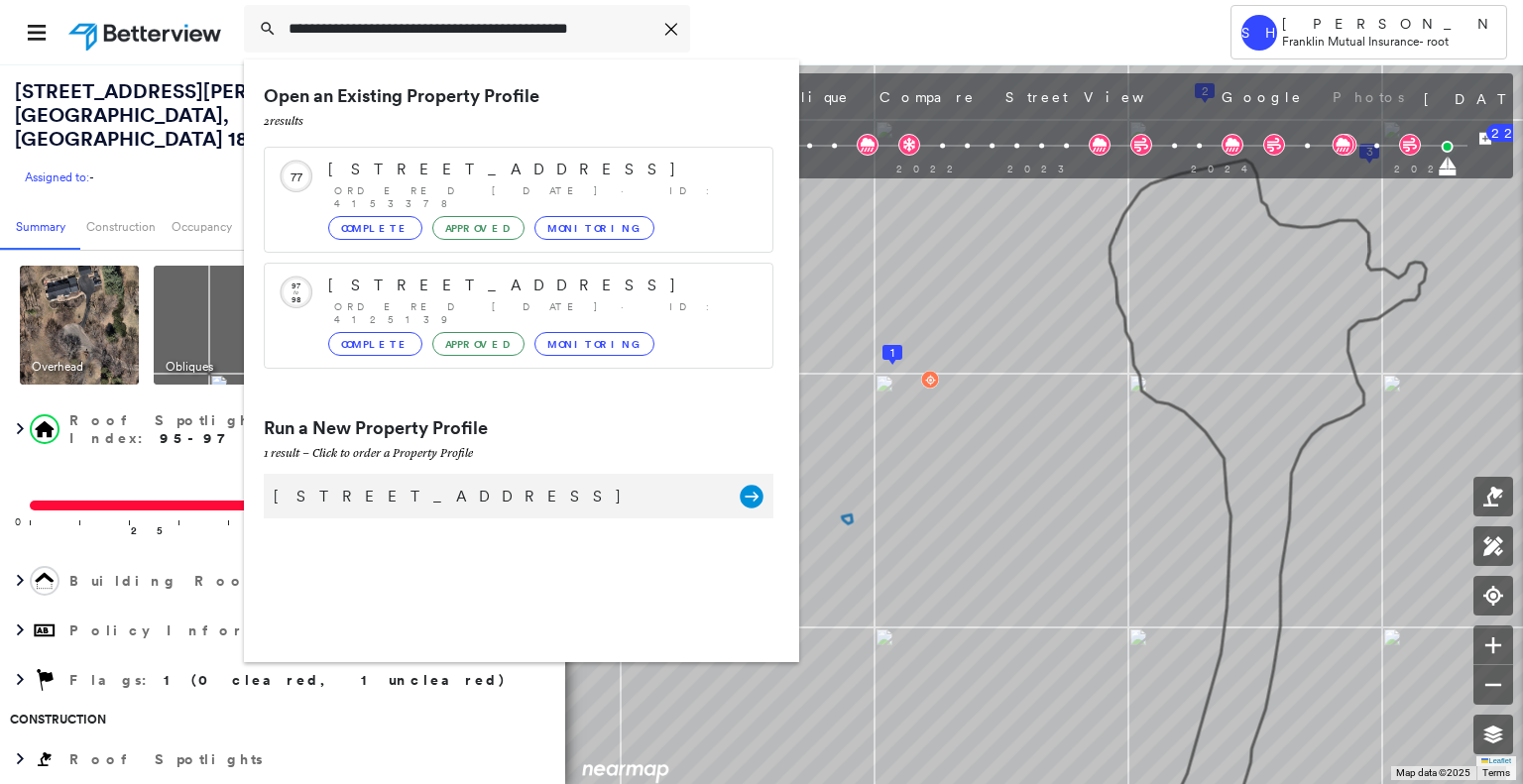 type on "**********" 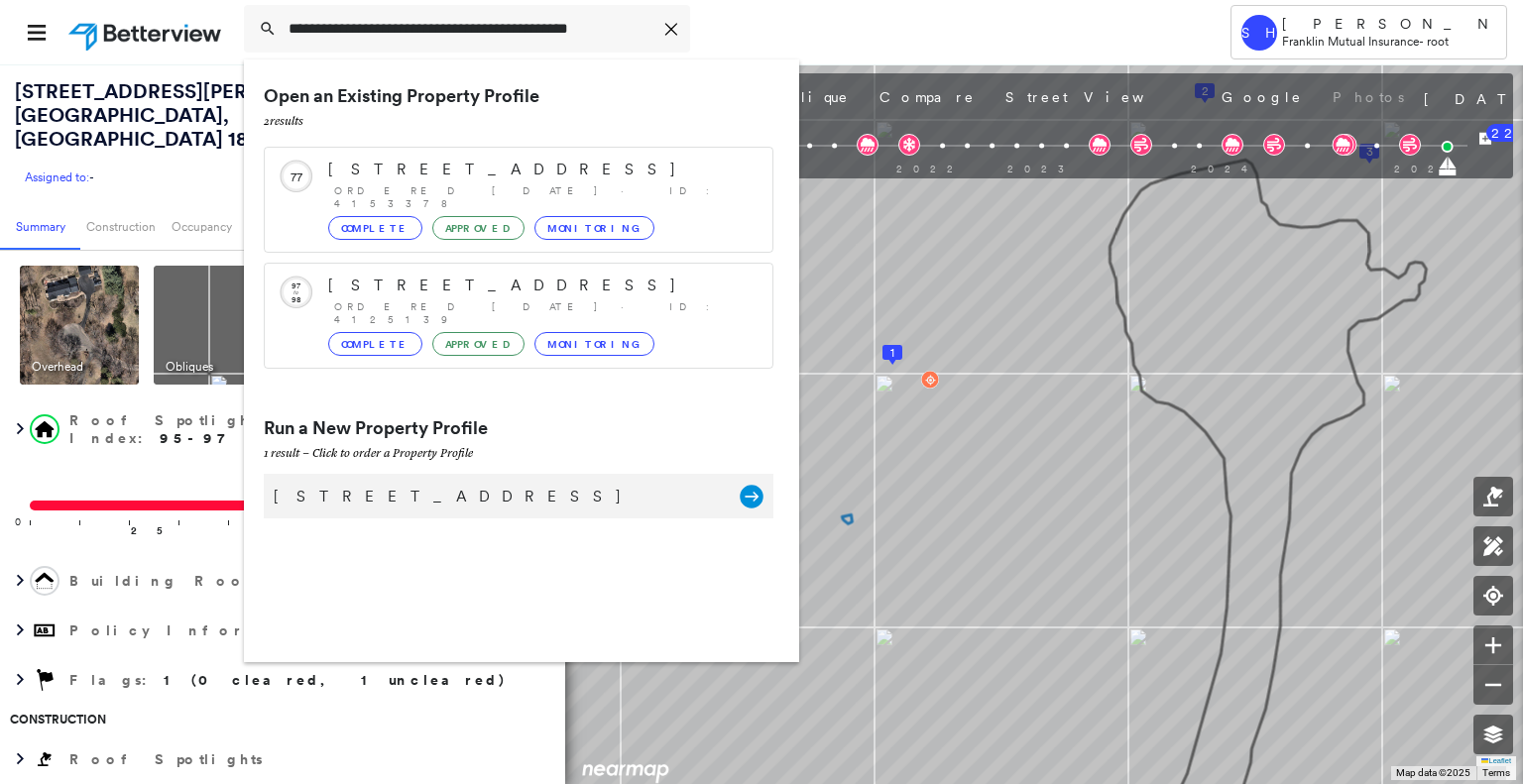 click on "[STREET_ADDRESS] Group Created with Sketch." at bounding box center [519, 496] 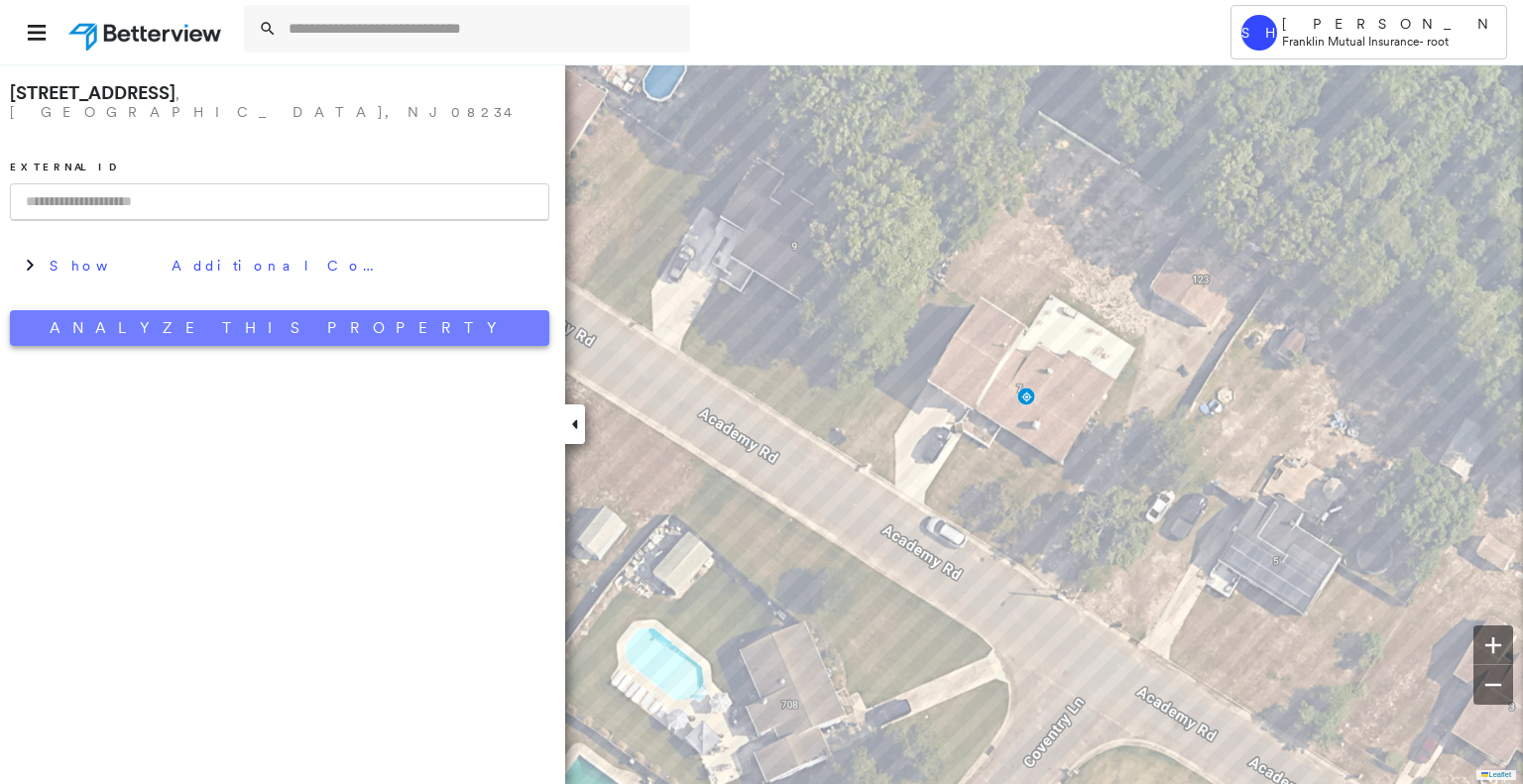 click on "Analyze This Property" at bounding box center [280, 328] 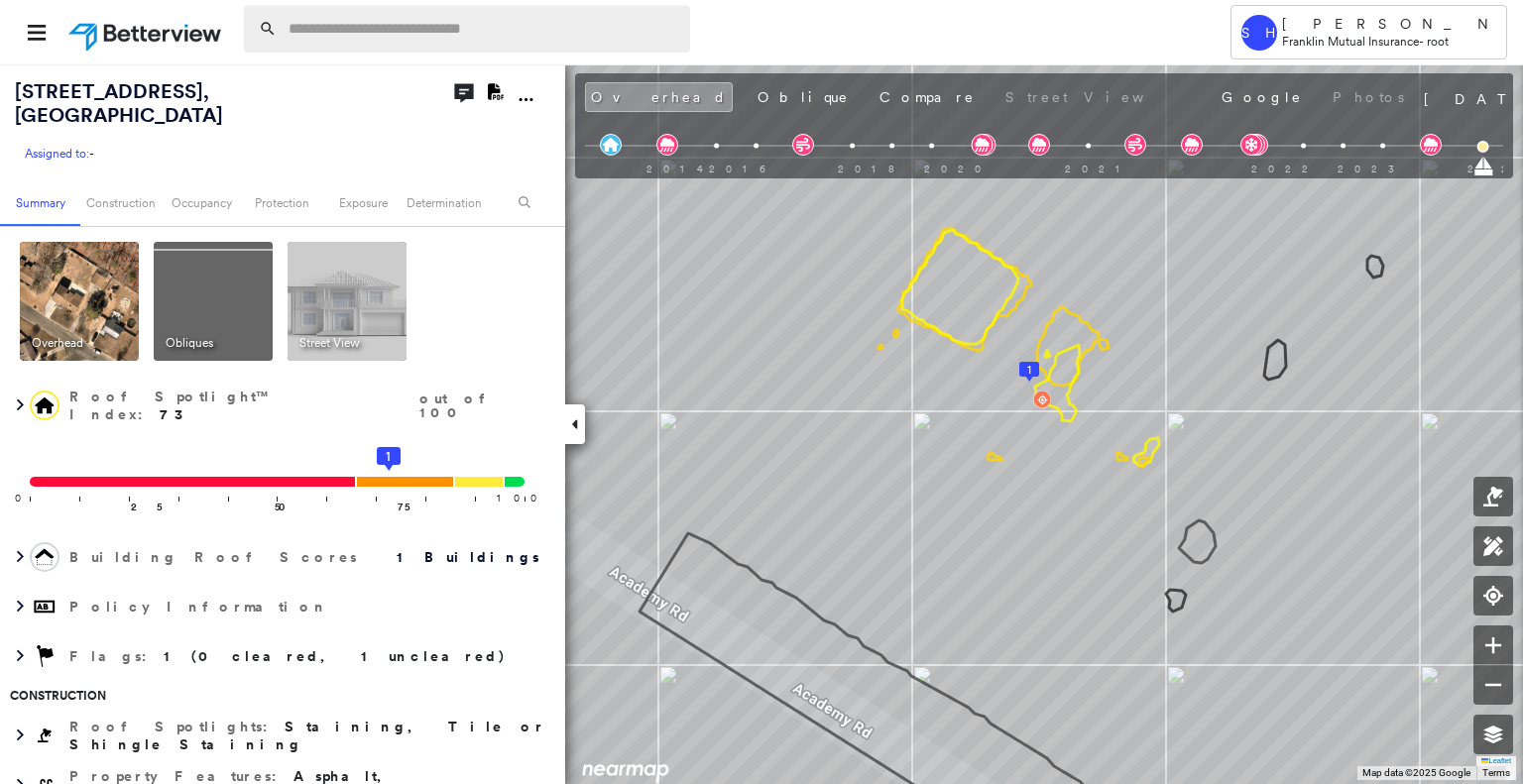 click at bounding box center [483, 29] 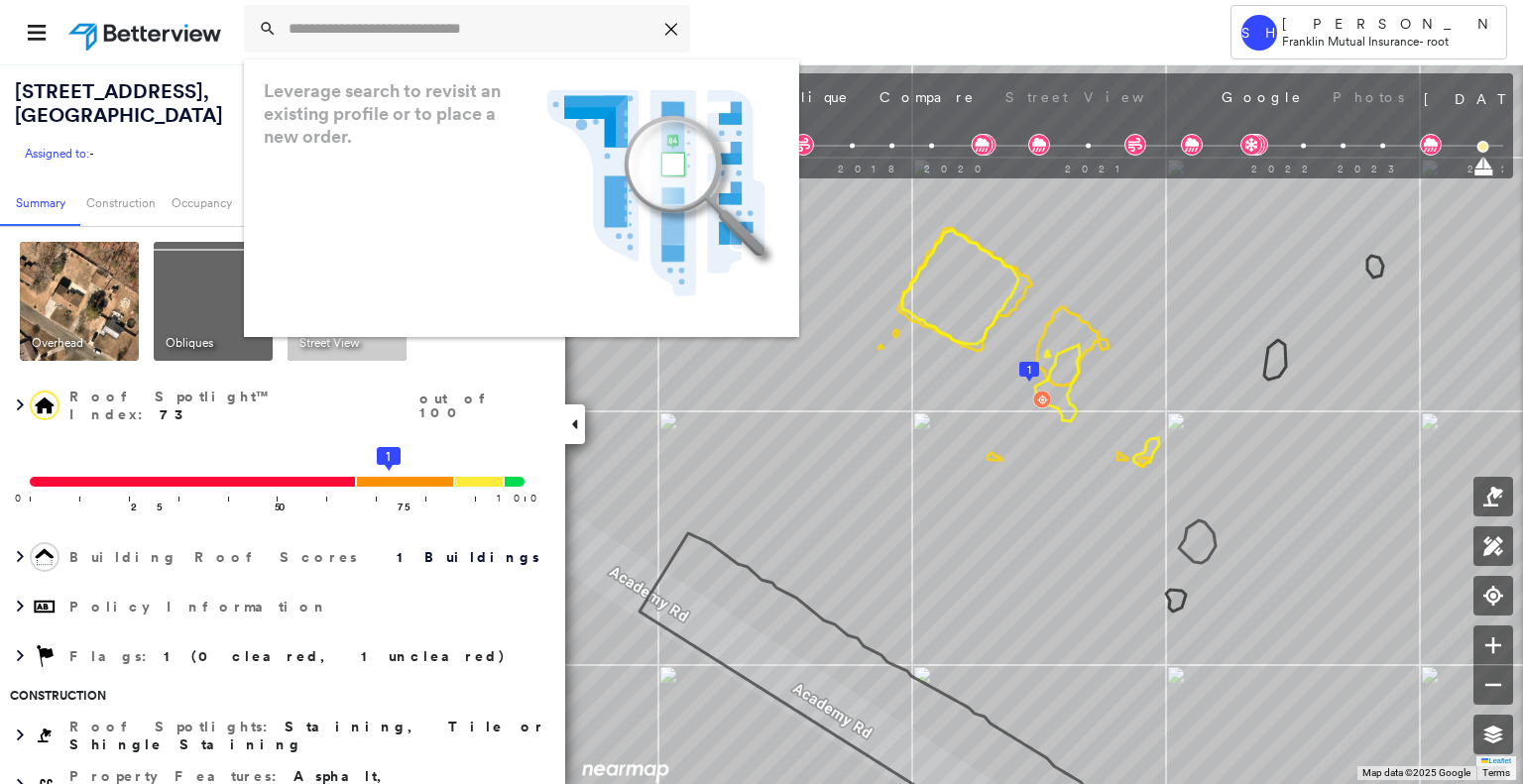 paste on "**********" 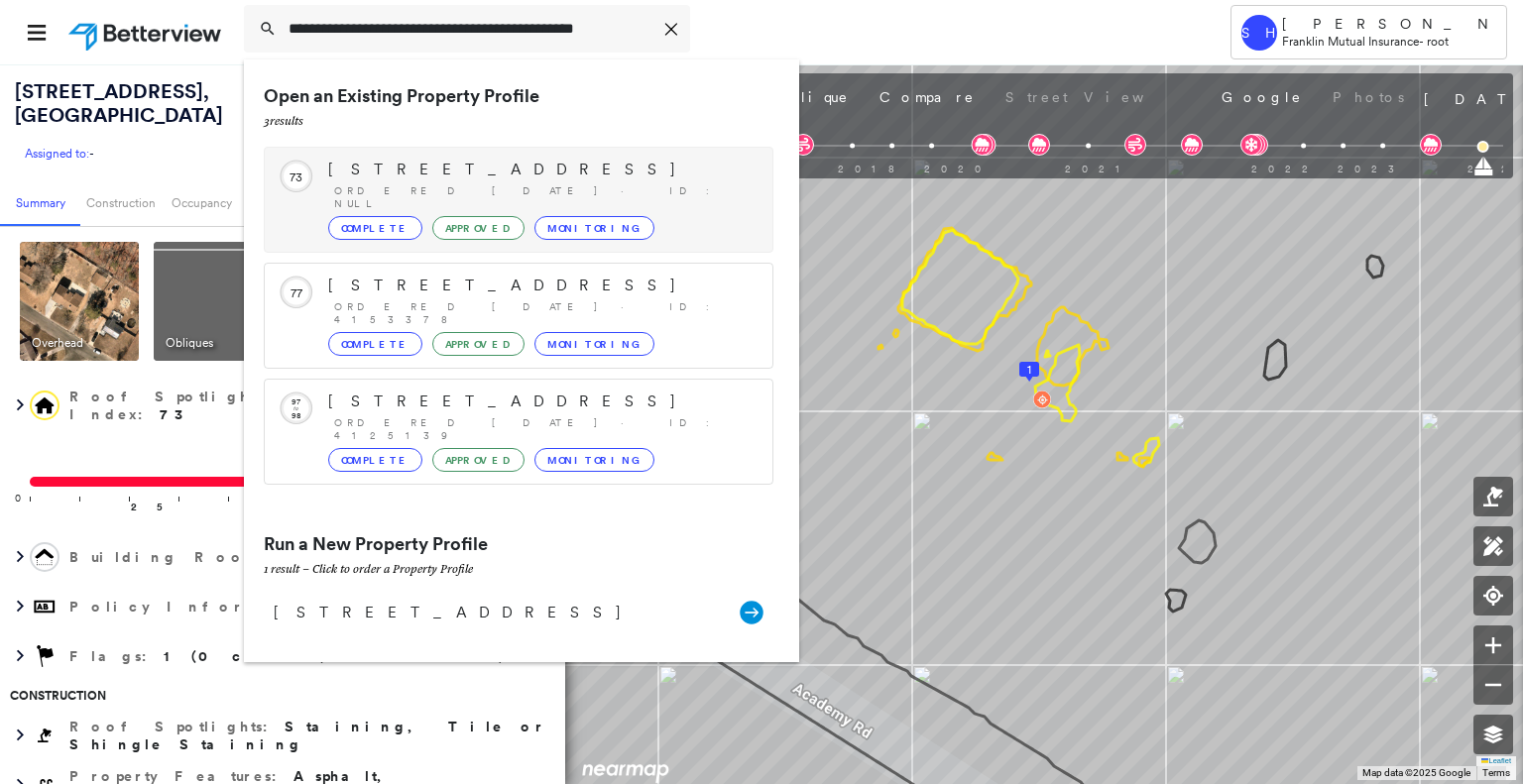 type on "**********" 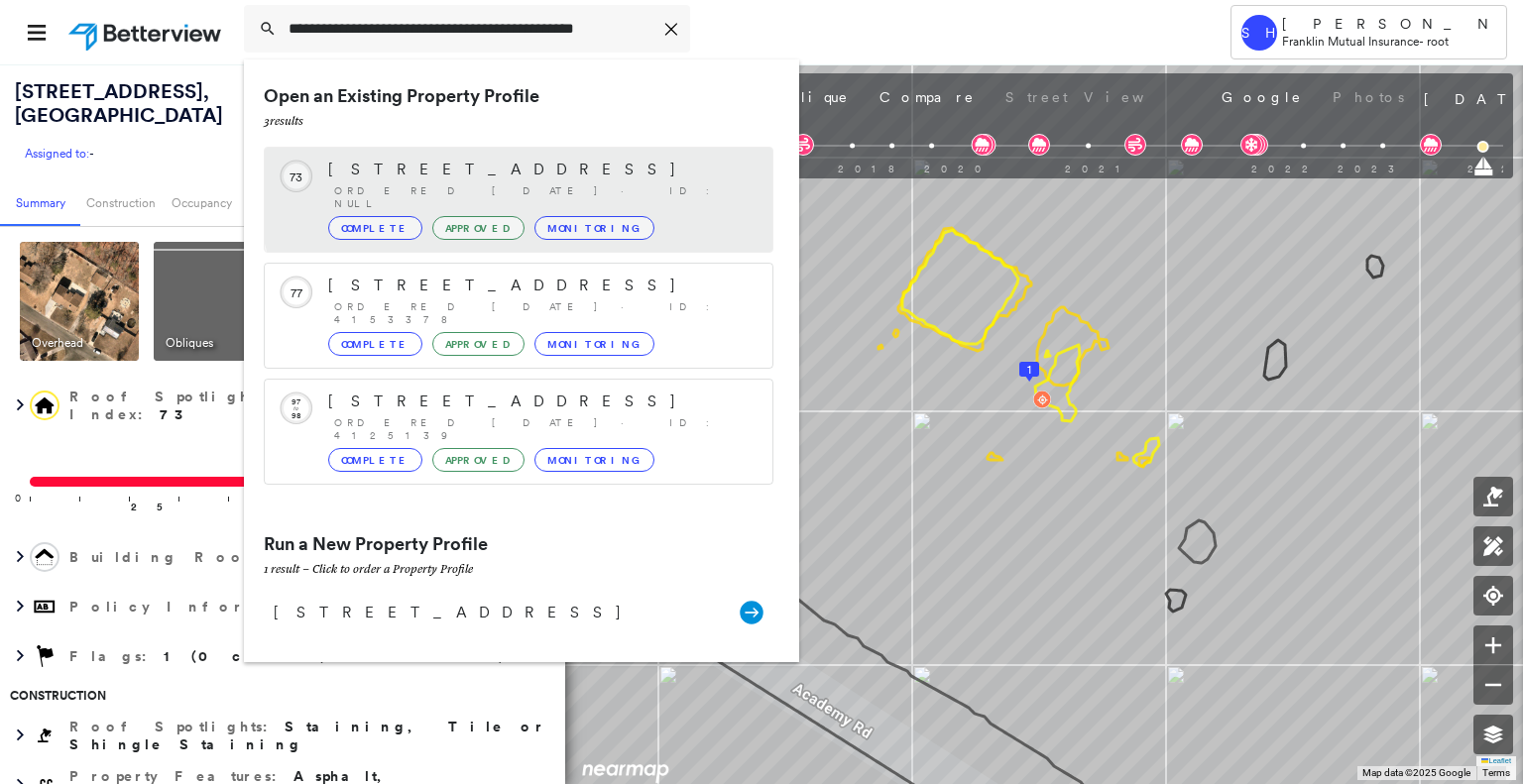 click on "[STREET_ADDRESS]" at bounding box center (540, 169) 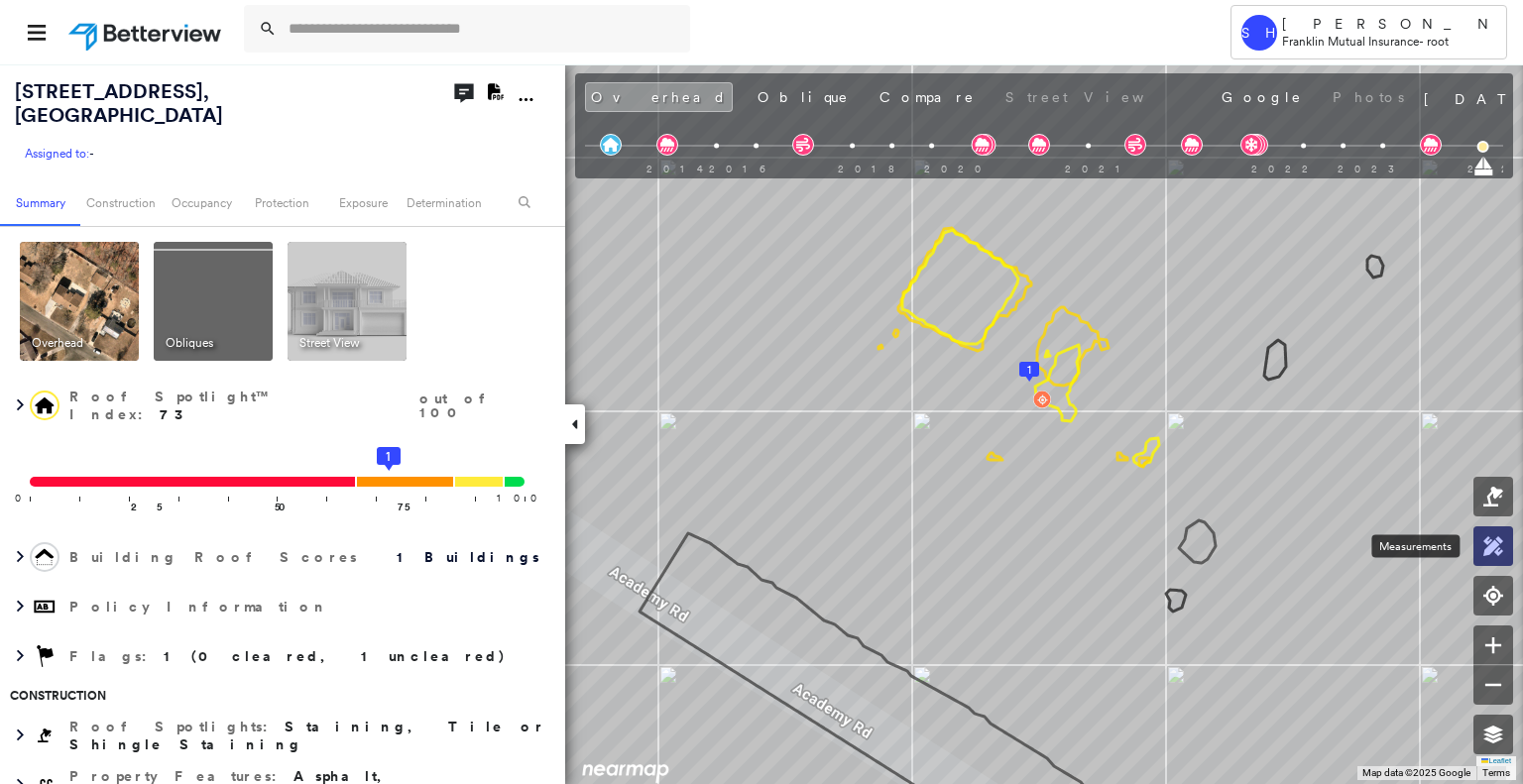 click at bounding box center (1493, 546) 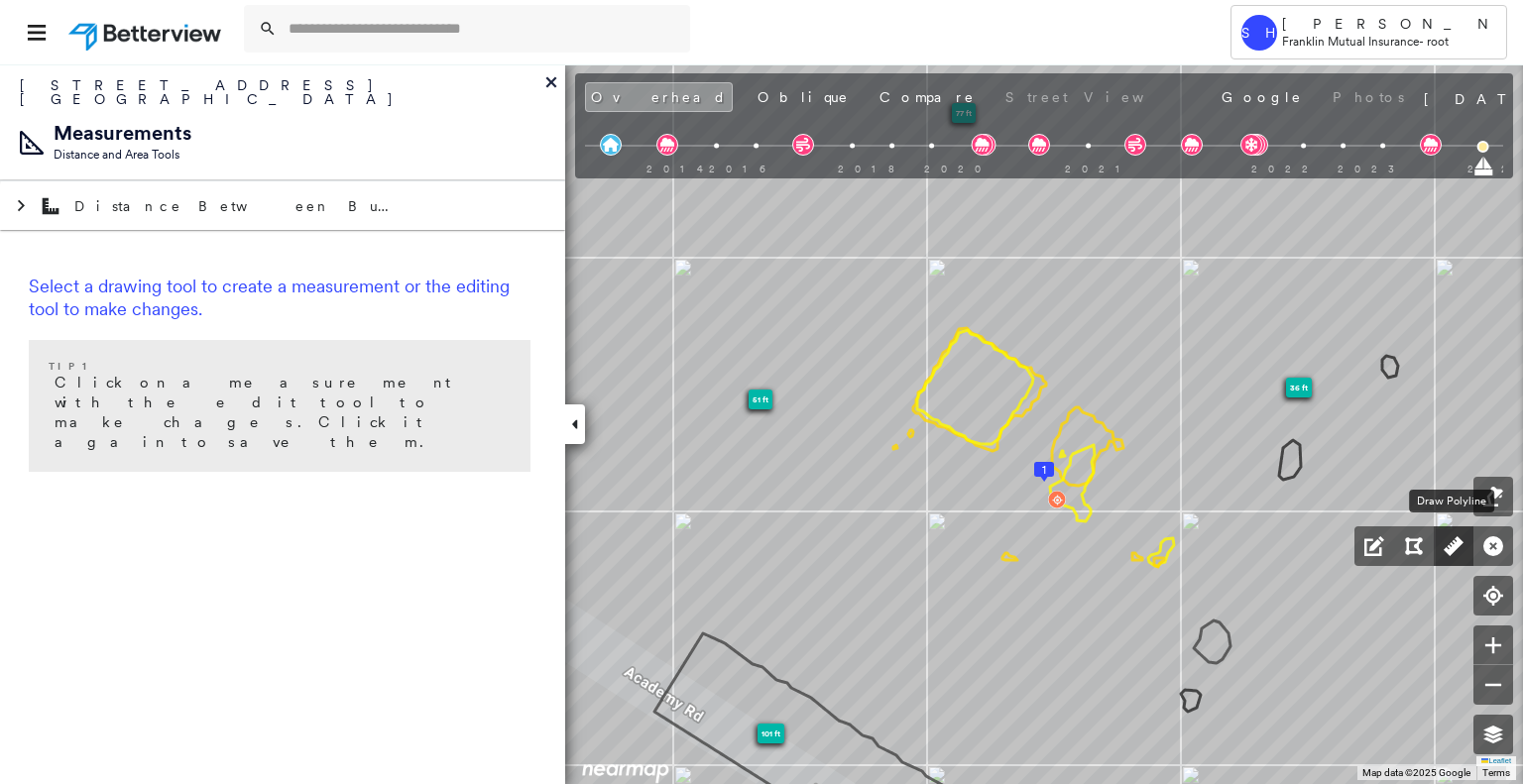 click 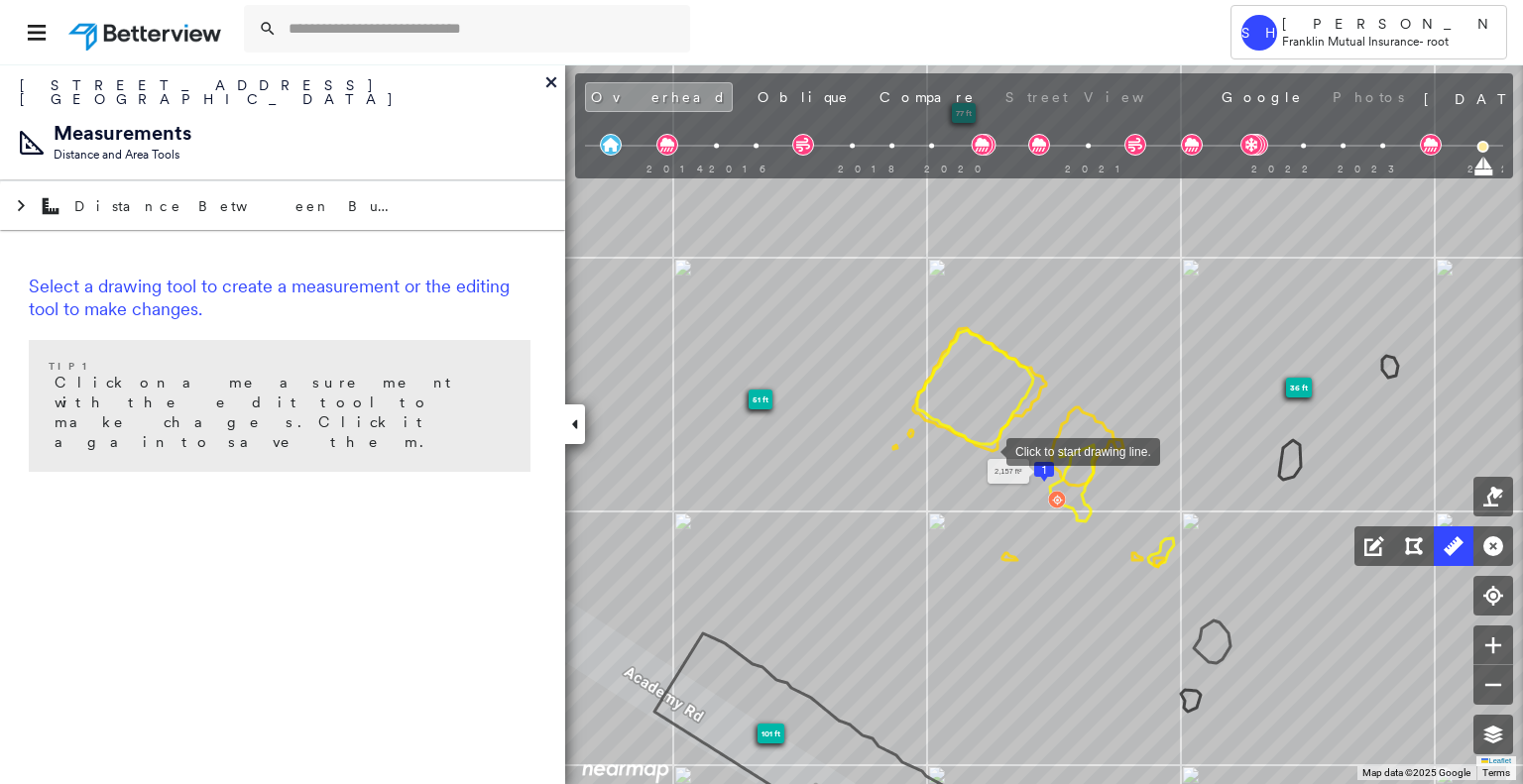 click at bounding box center (987, 450) 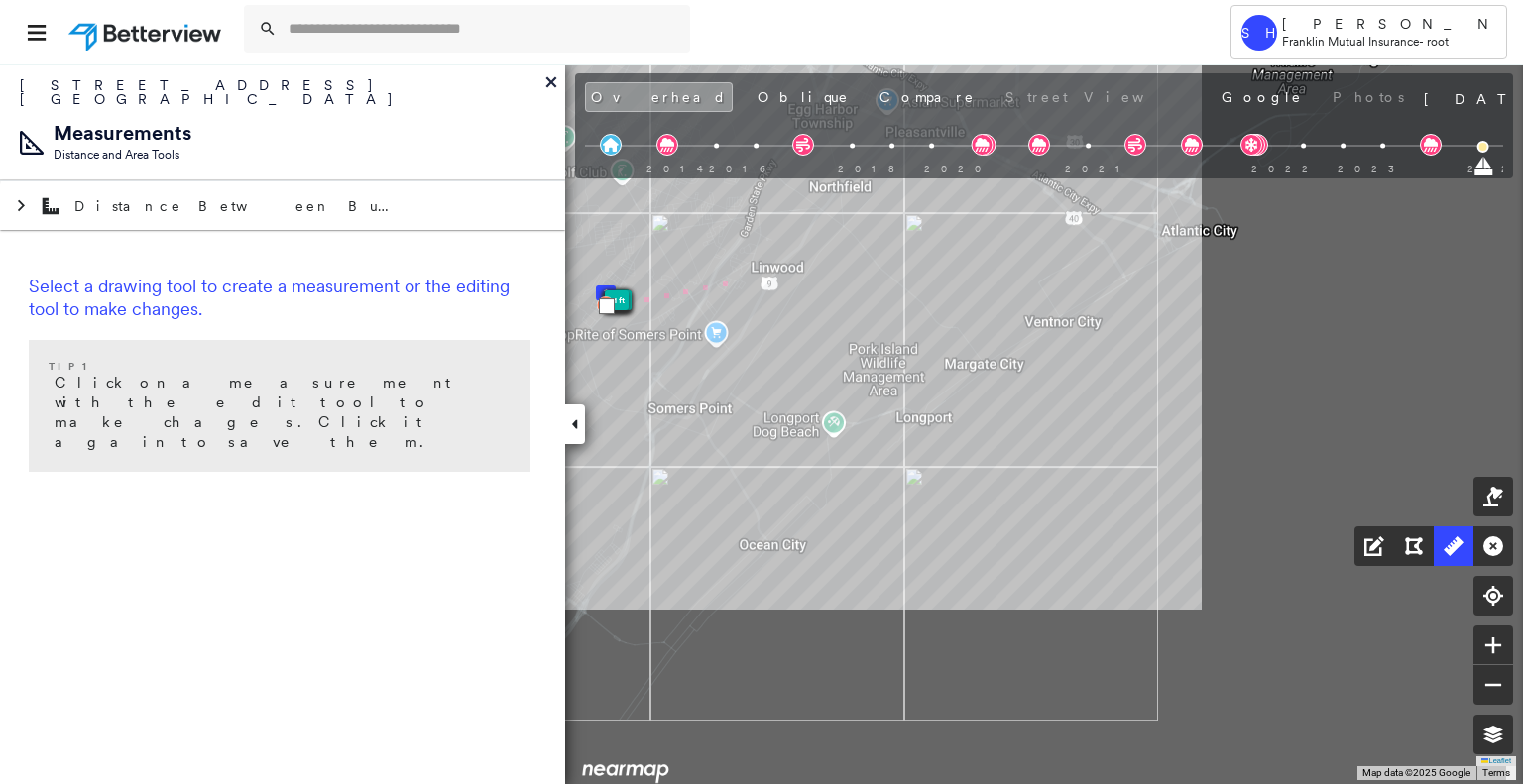 click on "1
77 ft
101 ft
36 ft
51 ft
3.86 km Click to continue drawing line." at bounding box center (-440, -29) 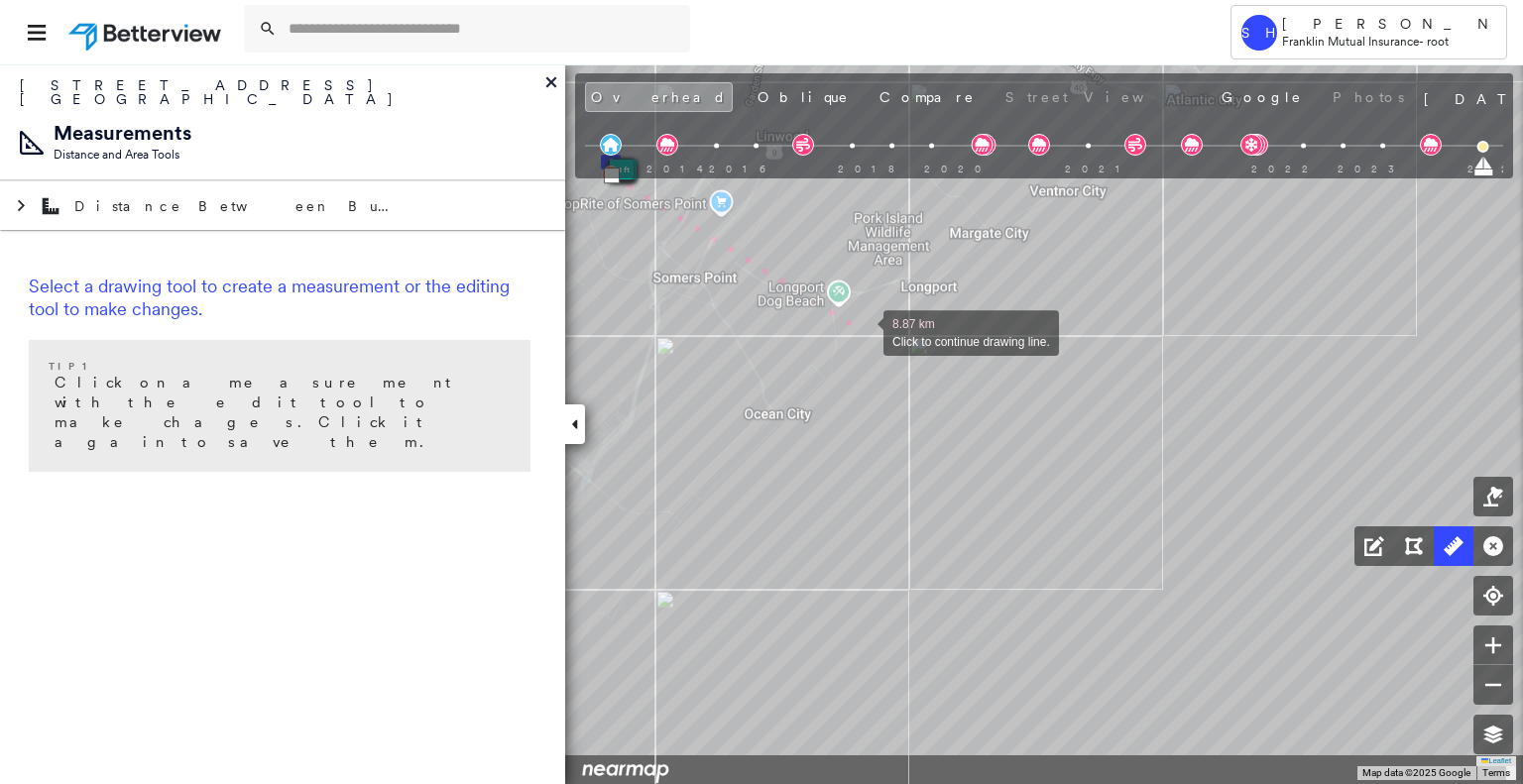 drag, startPoint x: 775, startPoint y: 448, endPoint x: 876, endPoint y: 317, distance: 165.4146 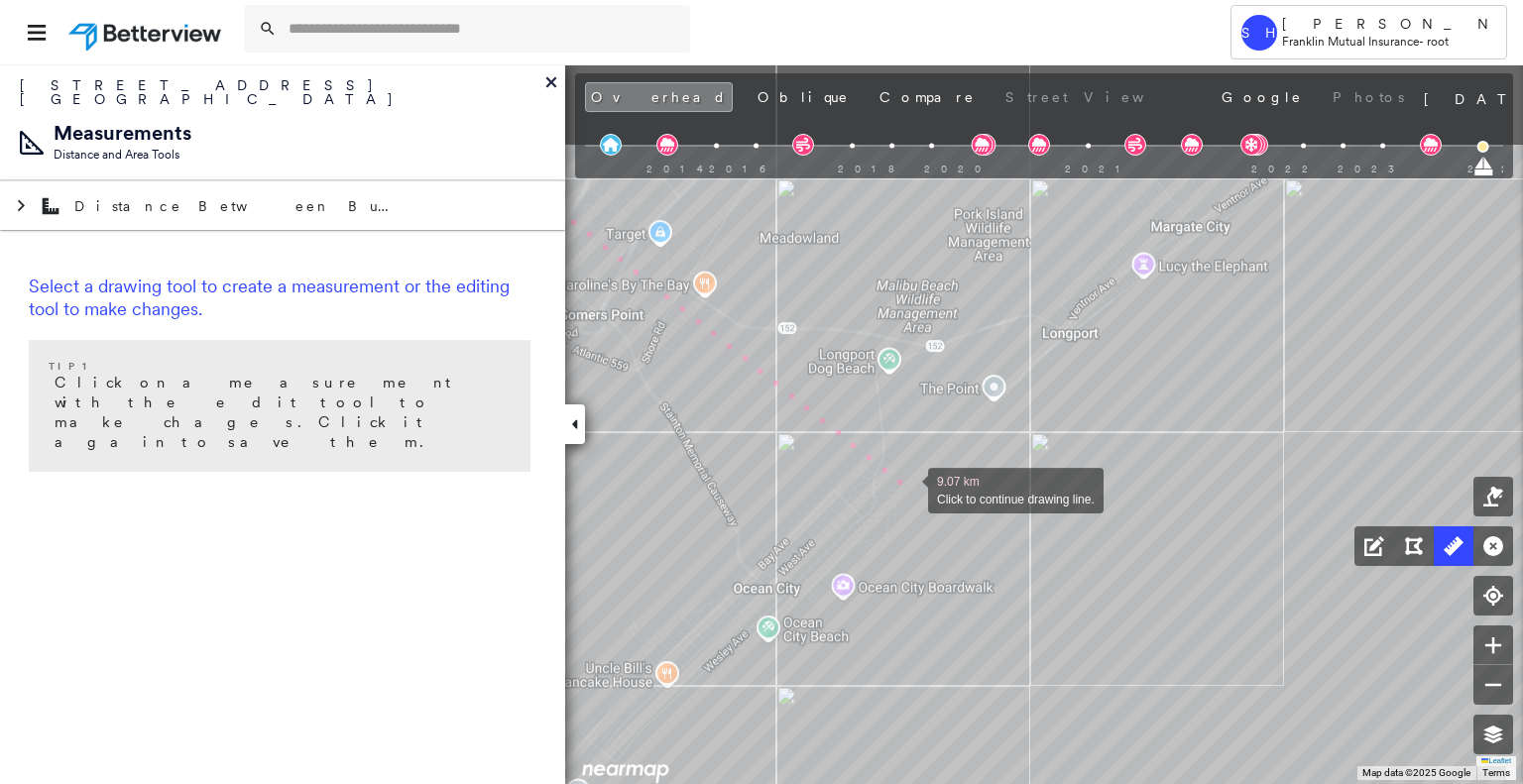 drag, startPoint x: 873, startPoint y: 332, endPoint x: 907, endPoint y: 489, distance: 160.63935 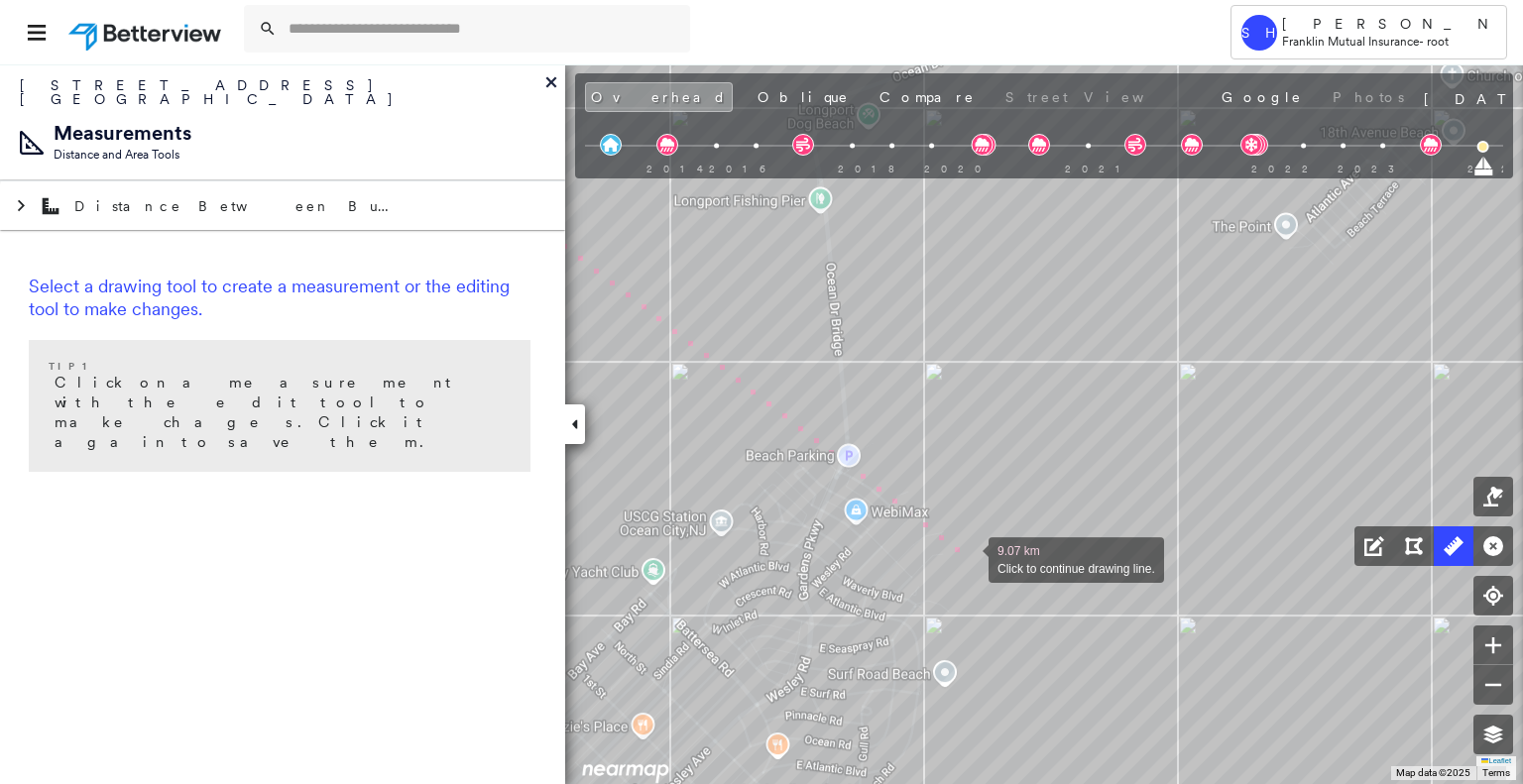 click at bounding box center [969, 558] 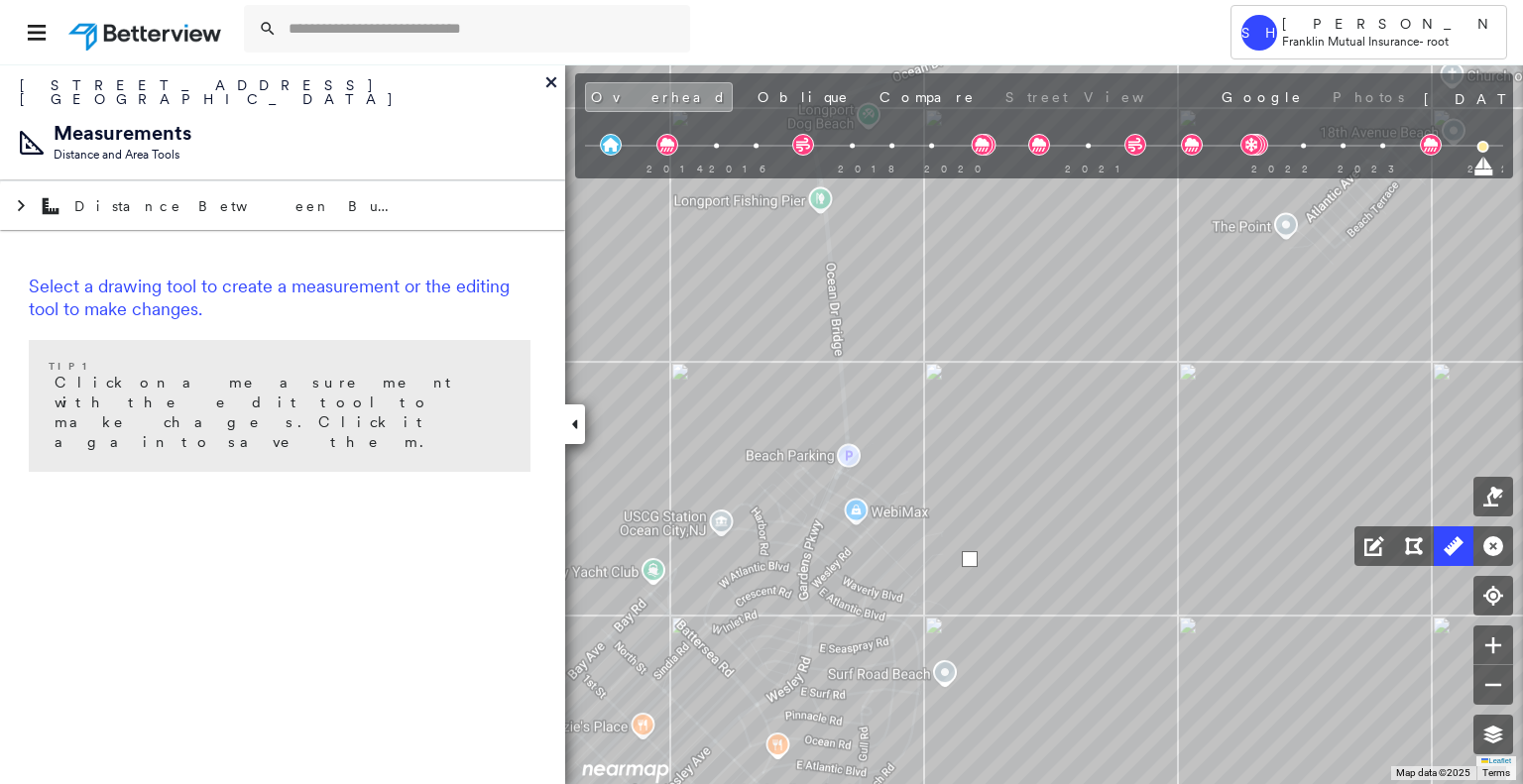 click at bounding box center [970, 559] 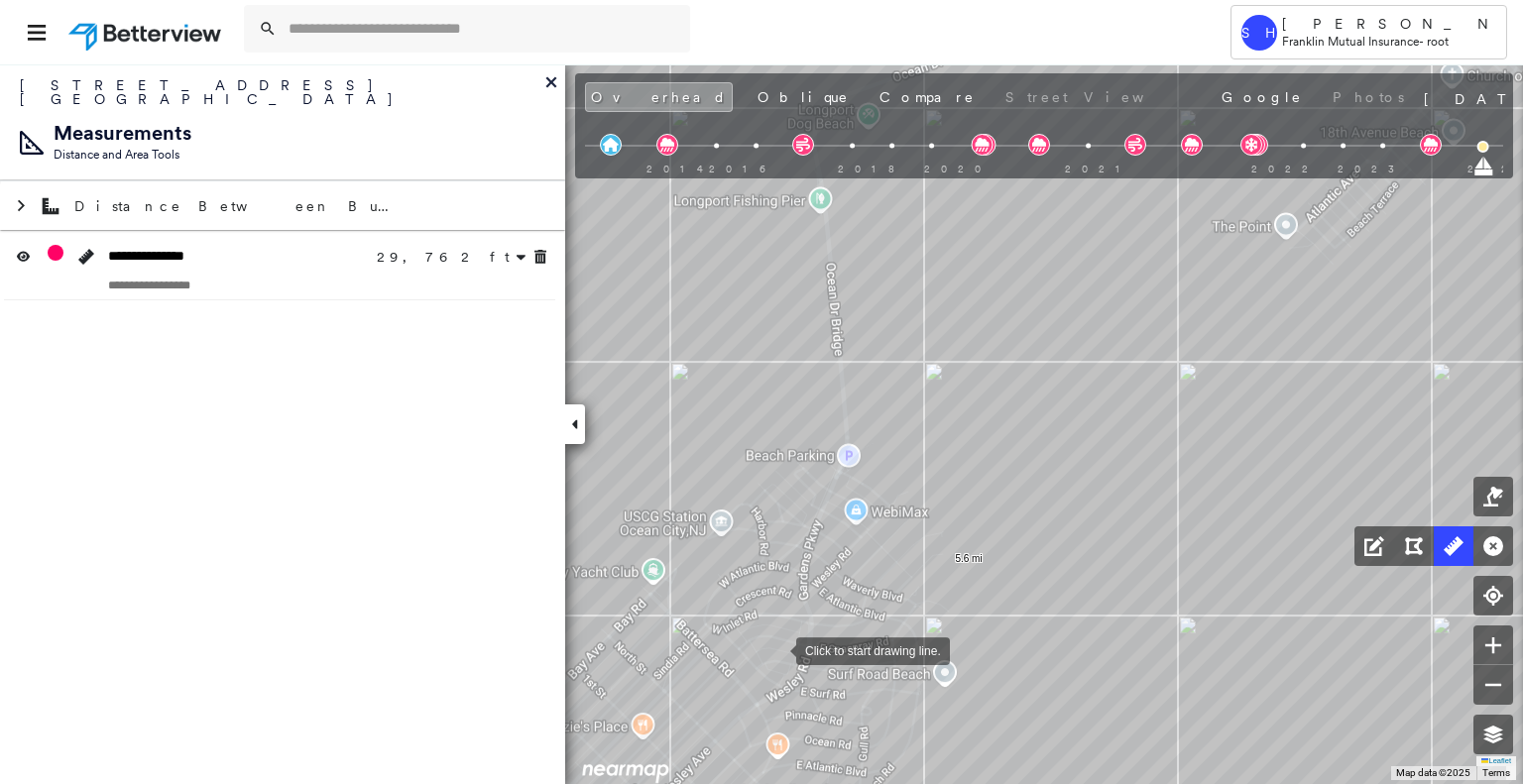 drag, startPoint x: 776, startPoint y: 649, endPoint x: 1066, endPoint y: 455, distance: 348.90686 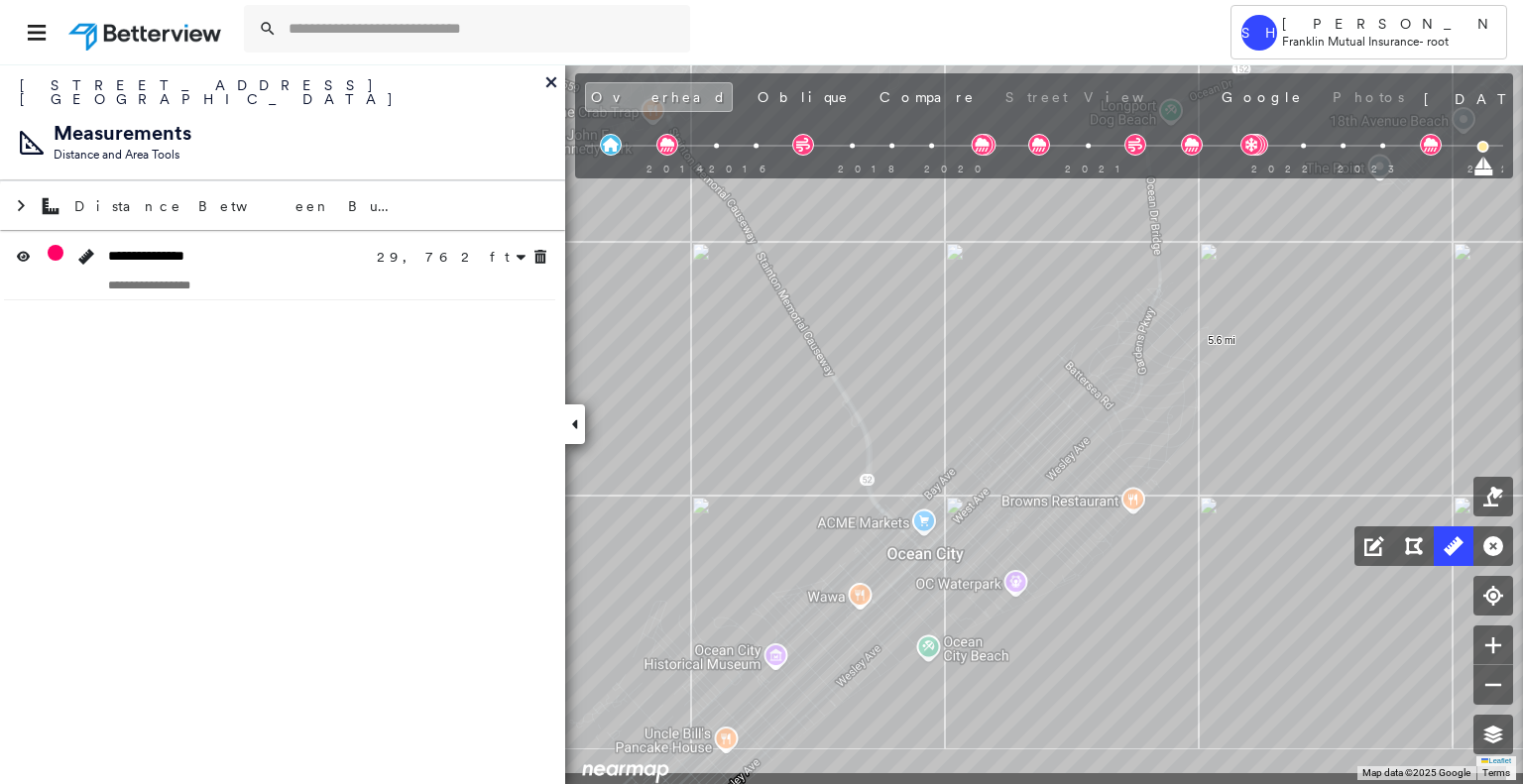 drag, startPoint x: 825, startPoint y: 625, endPoint x: 1041, endPoint y: 407, distance: 306.888 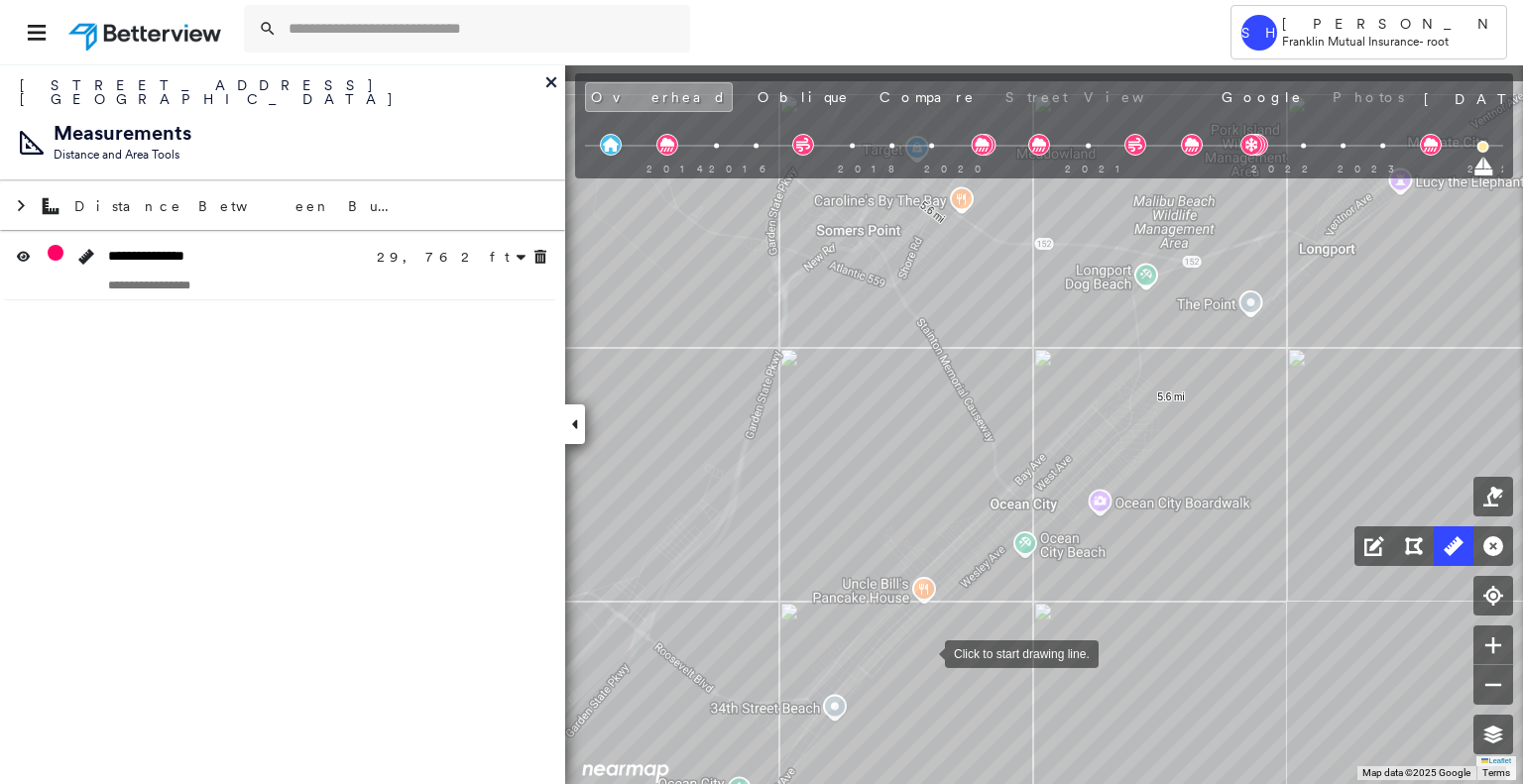 drag, startPoint x: 952, startPoint y: 560, endPoint x: 923, endPoint y: 656, distance: 100.2846 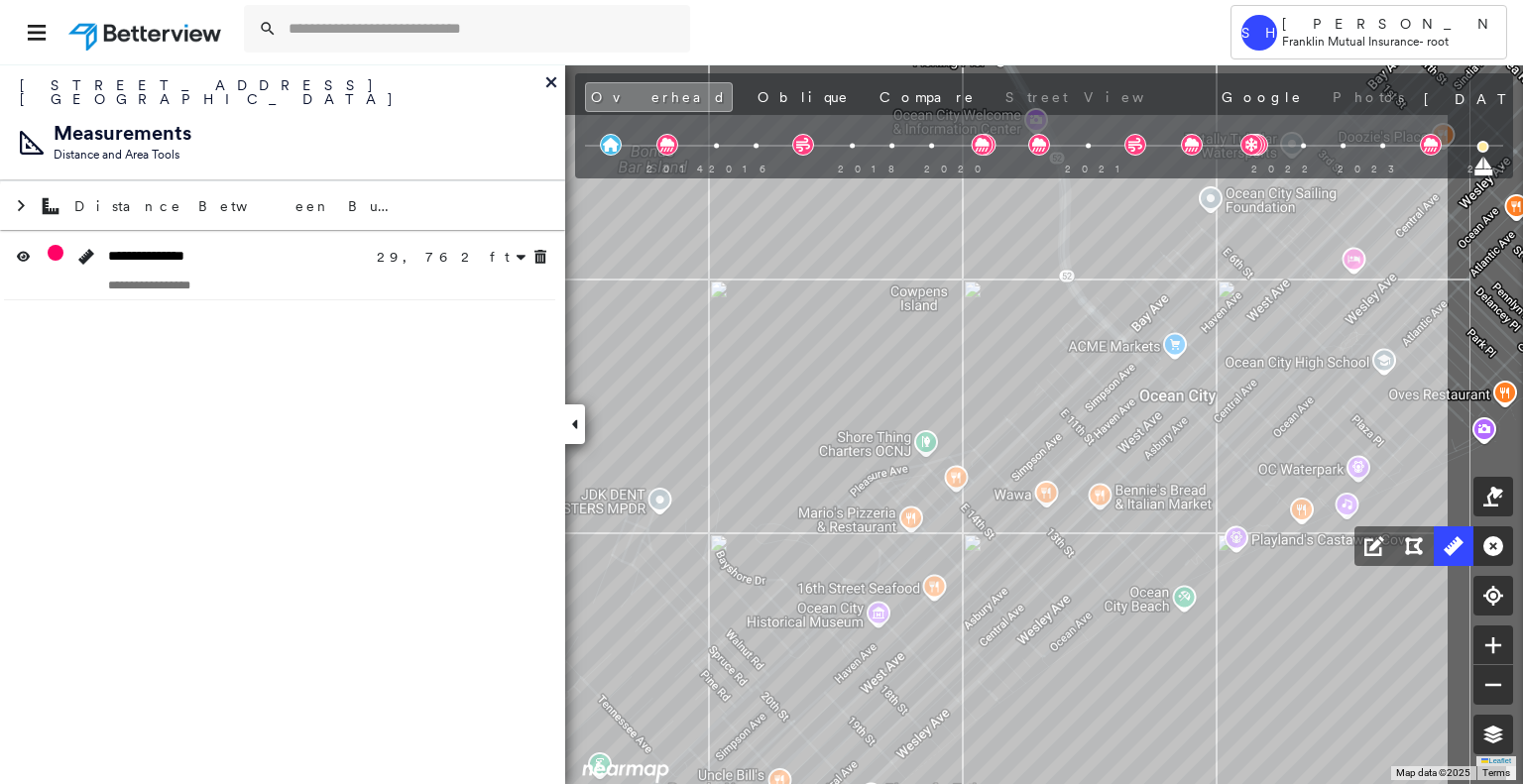 drag, startPoint x: 1168, startPoint y: 470, endPoint x: 825, endPoint y: 615, distance: 372.38958 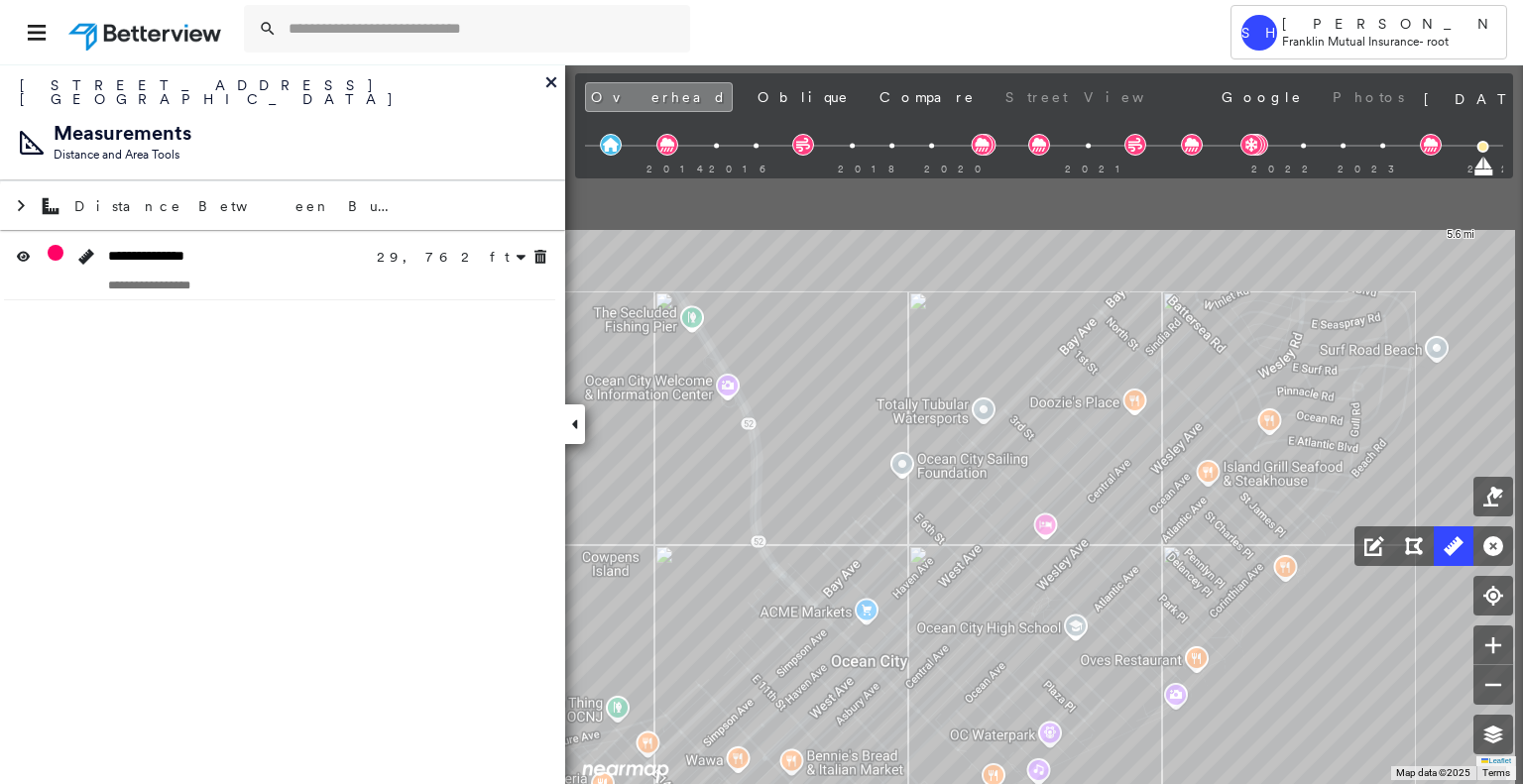 drag, startPoint x: 1236, startPoint y: 261, endPoint x: 997, endPoint y: 581, distance: 399.4008 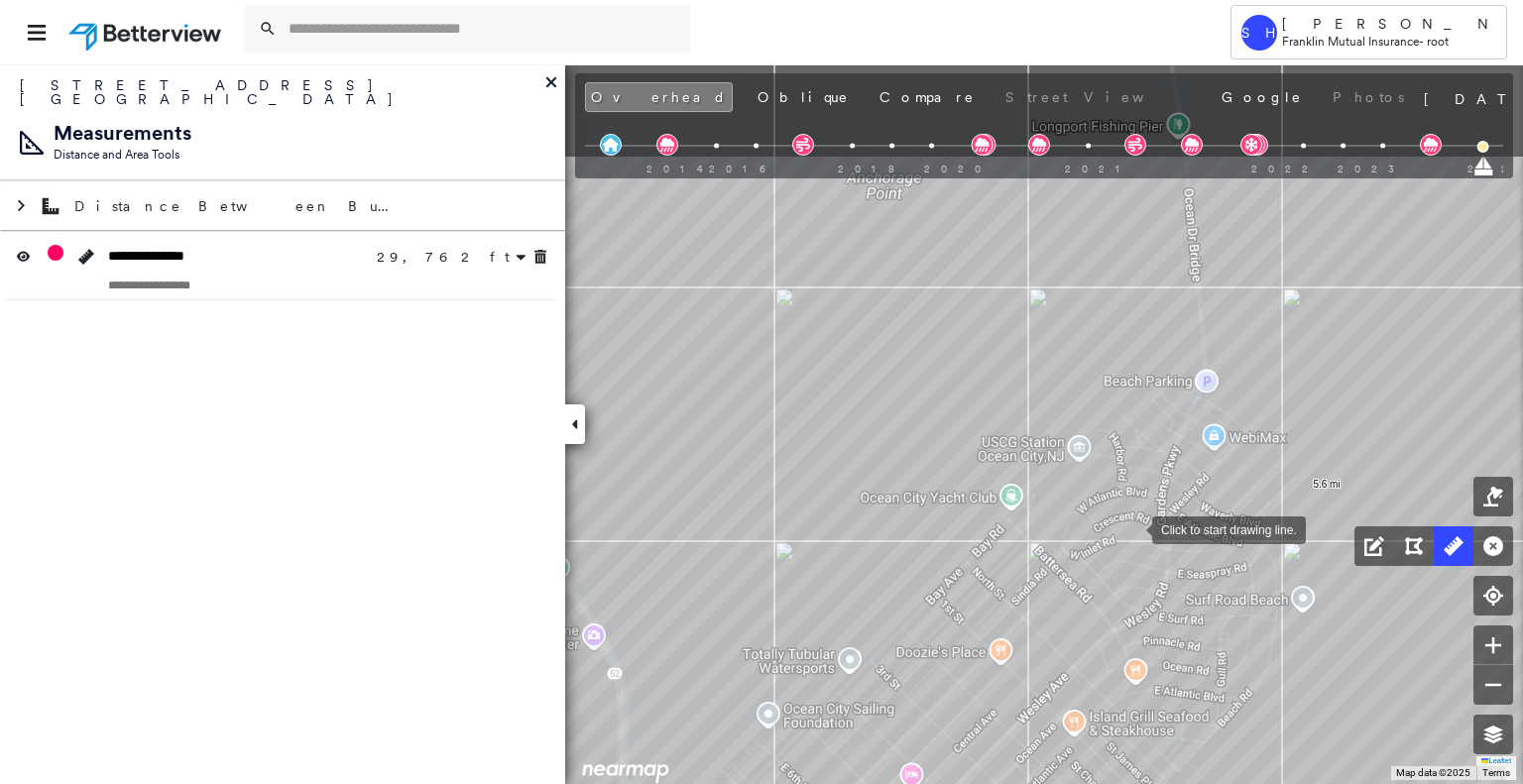 drag, startPoint x: 1186, startPoint y: 359, endPoint x: 1134, endPoint y: 525, distance: 173.95402 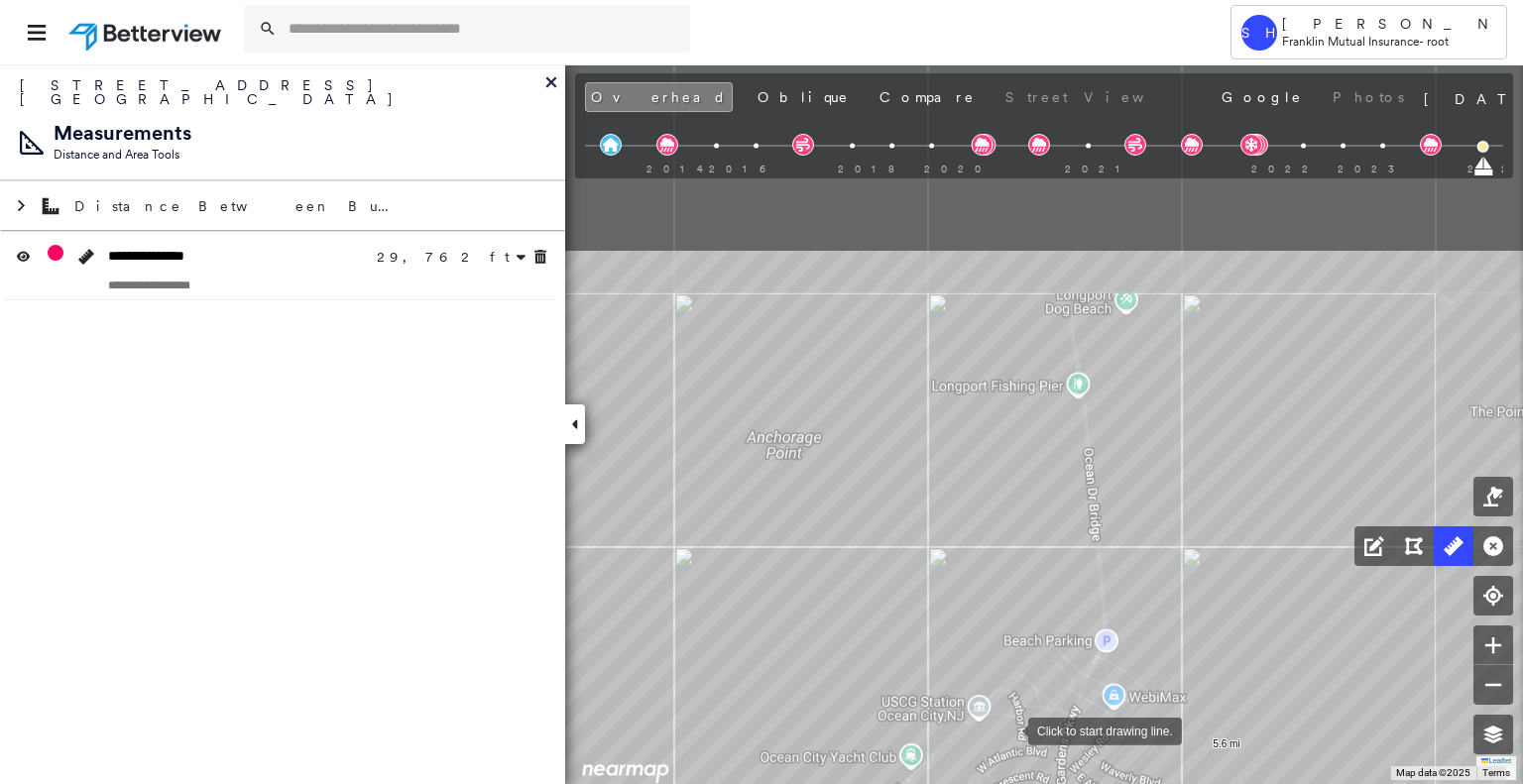 drag, startPoint x: 1107, startPoint y: 477, endPoint x: 1001, endPoint y: 695, distance: 242.40462 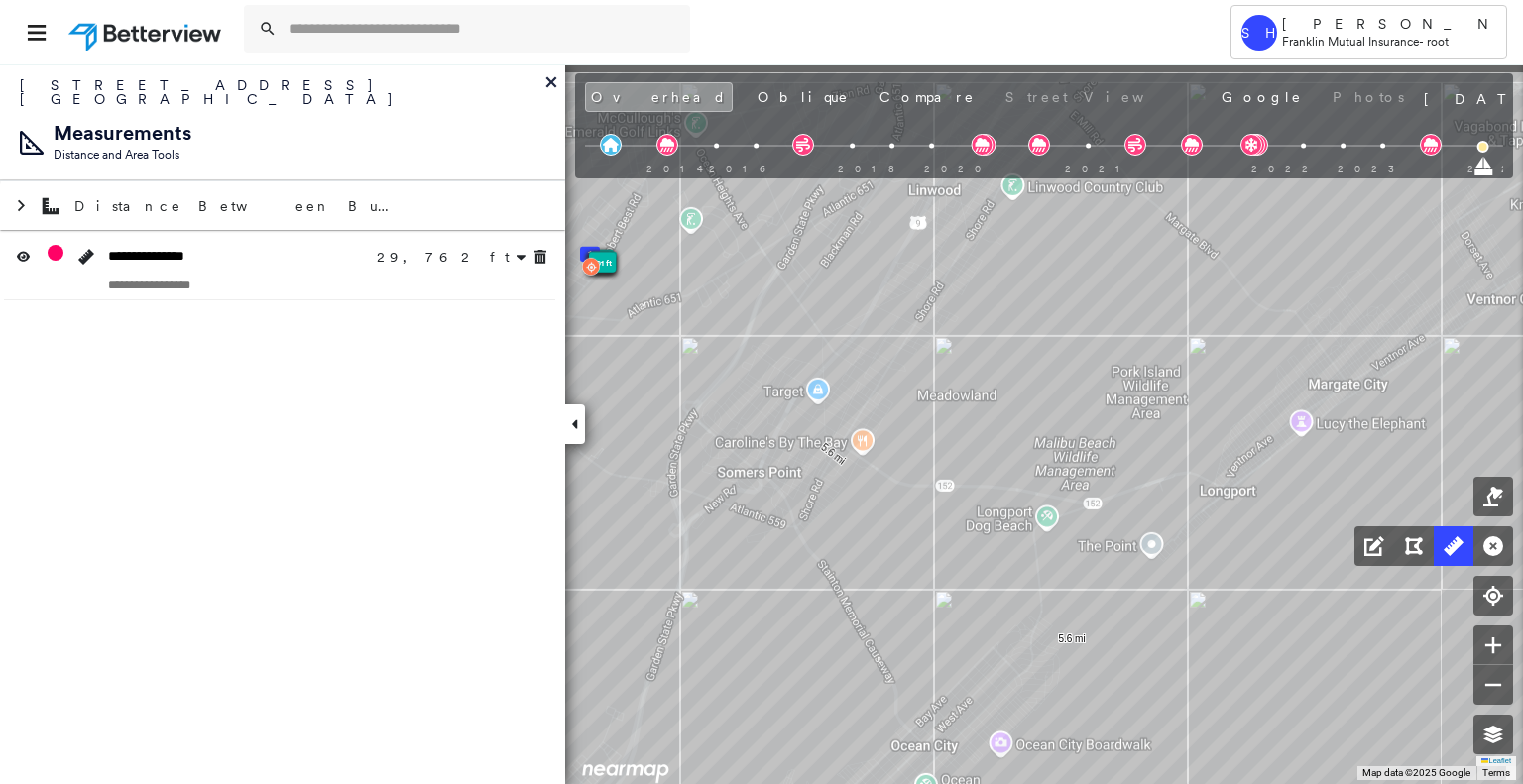 drag, startPoint x: 720, startPoint y: 448, endPoint x: 1084, endPoint y: 664, distance: 423.26351 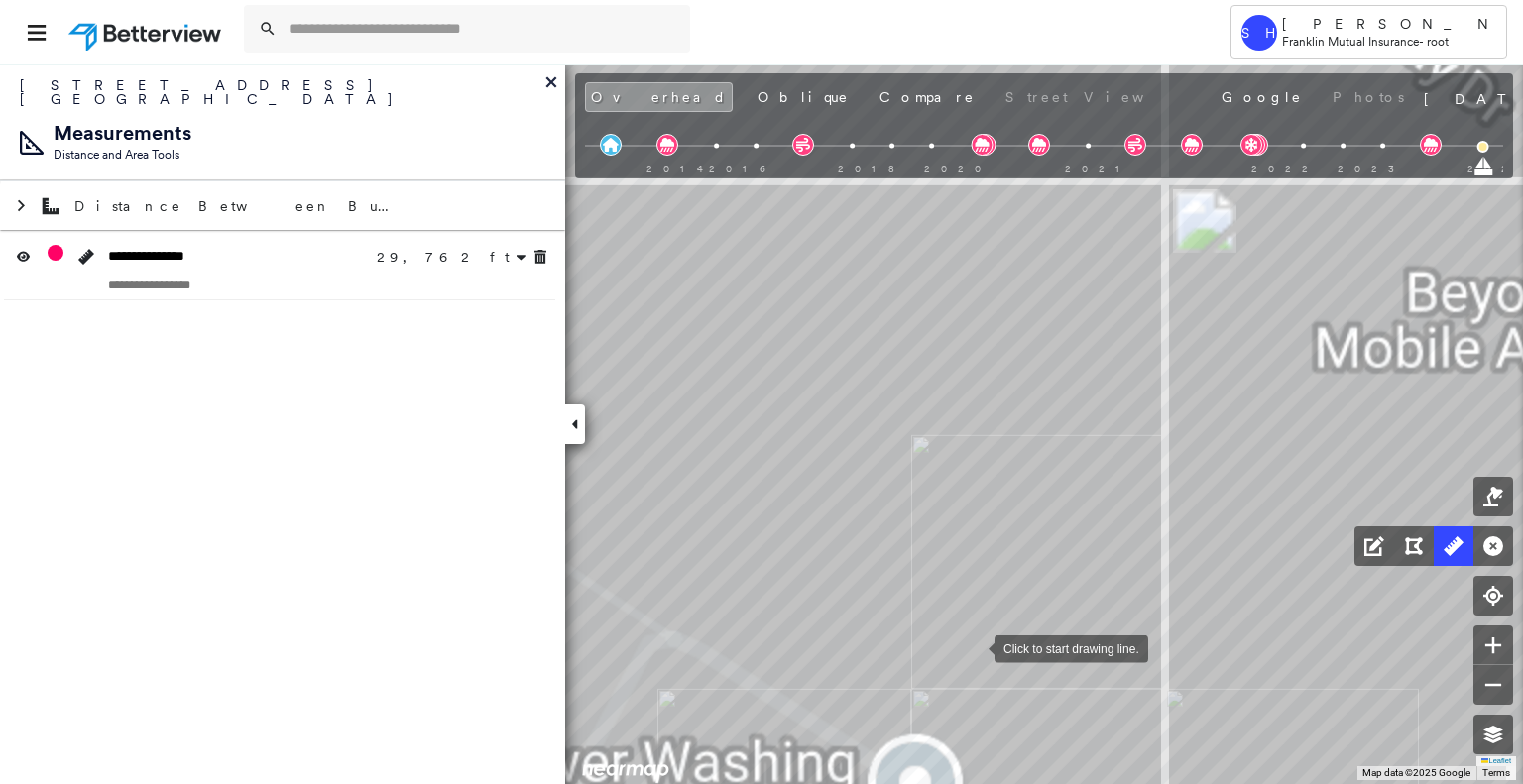 drag, startPoint x: 975, startPoint y: 650, endPoint x: 815, endPoint y: 181, distance: 495.54112 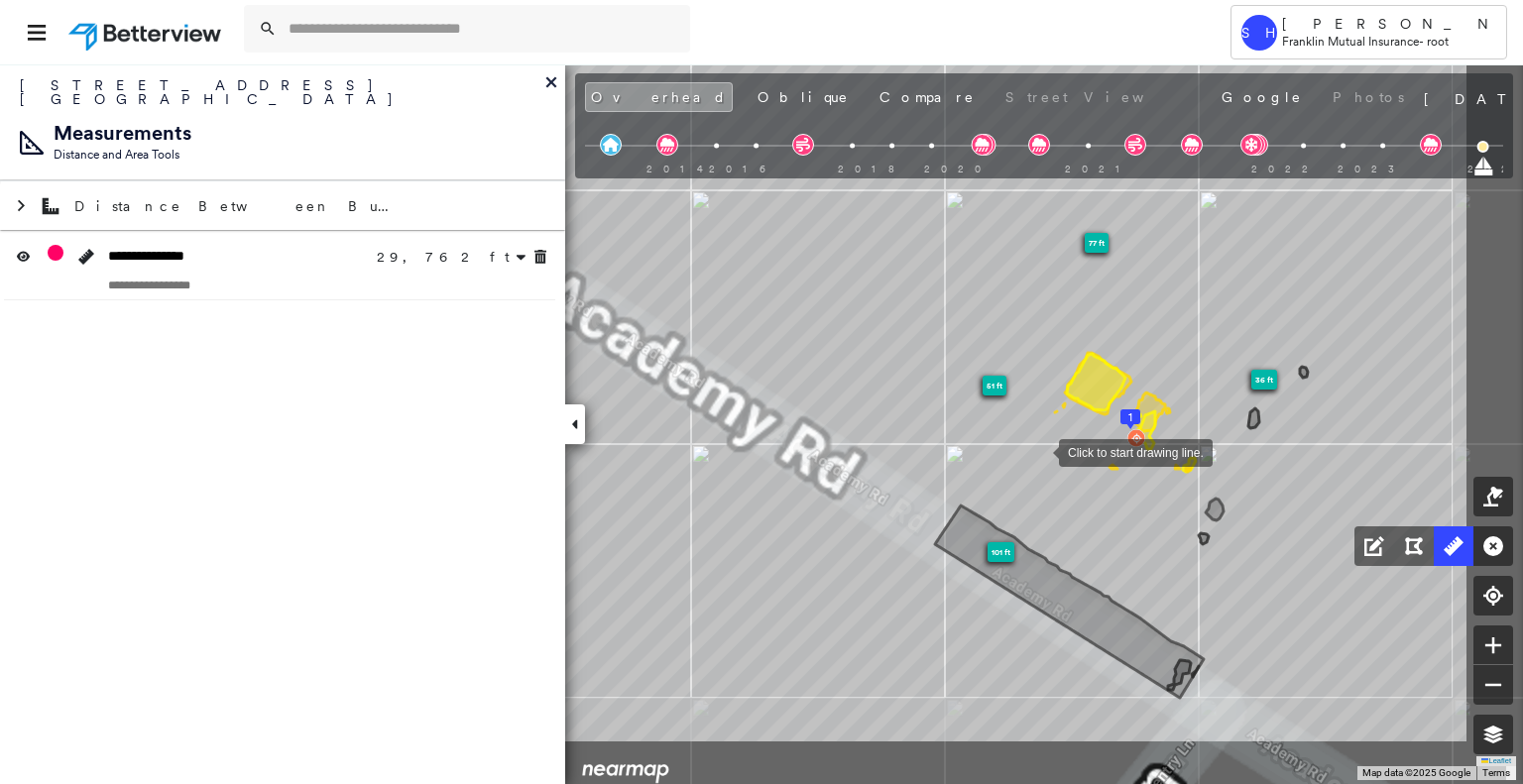 drag, startPoint x: 1237, startPoint y: 558, endPoint x: 1041, endPoint y: 452, distance: 222.82729 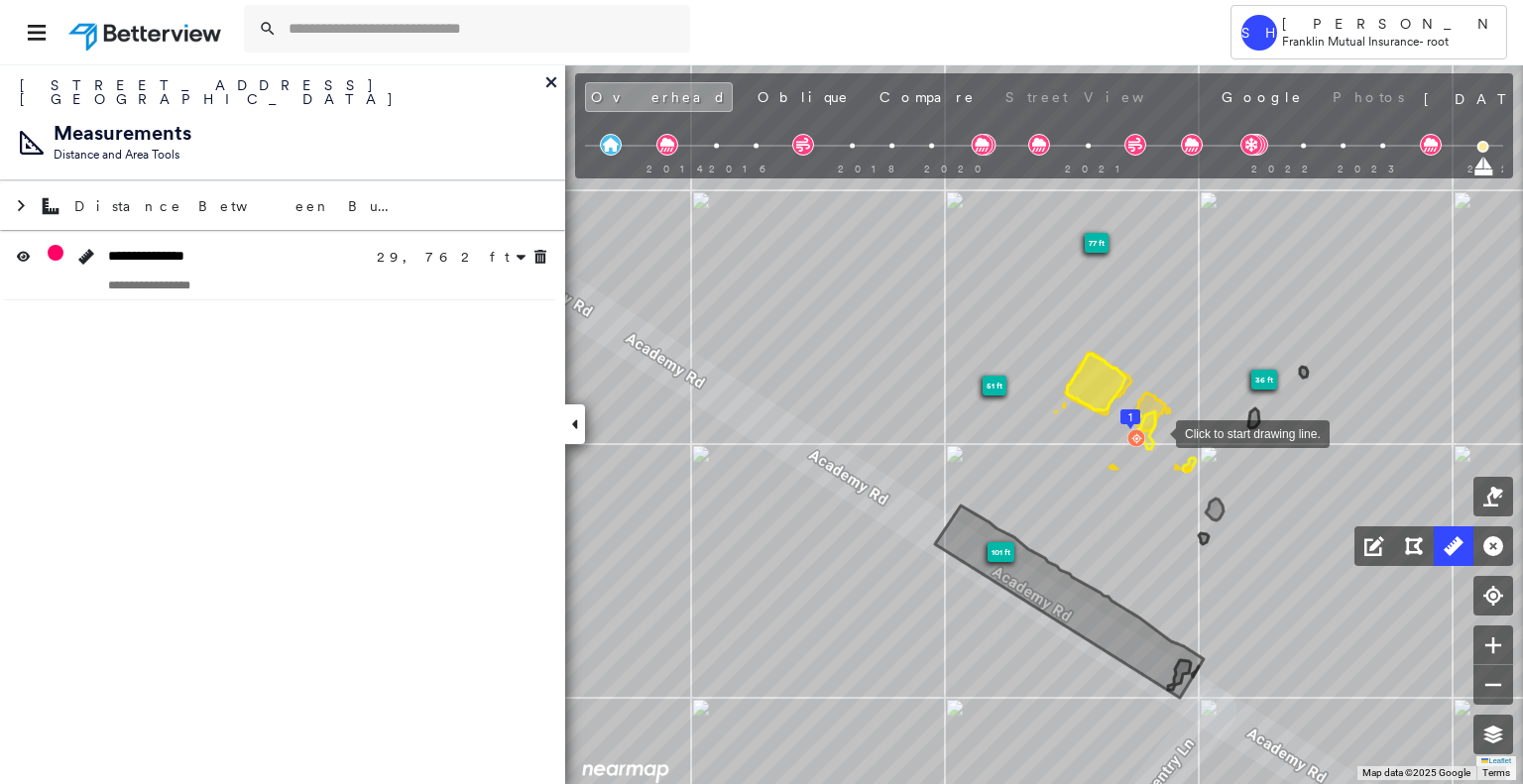 click at bounding box center [1156, 432] 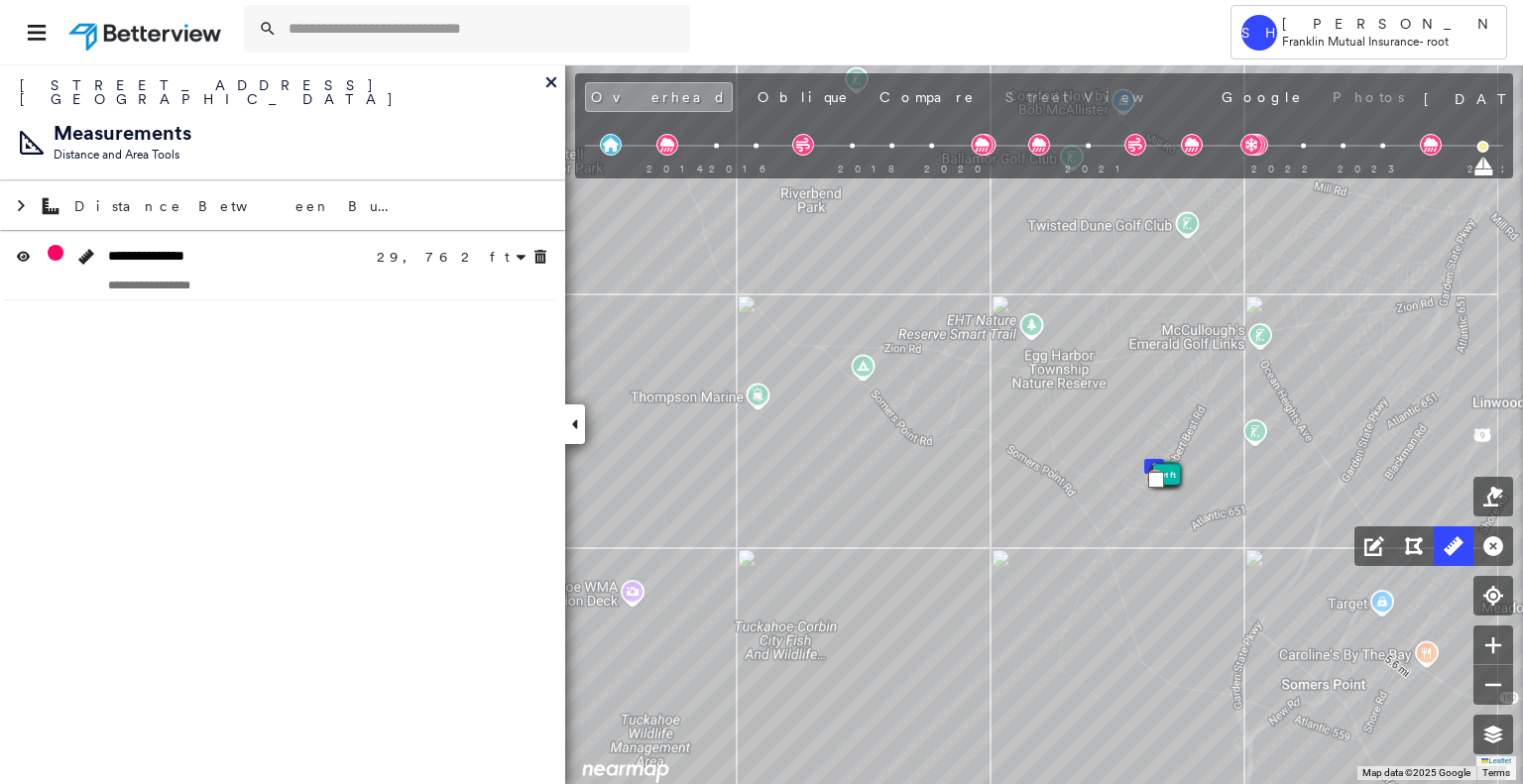 drag, startPoint x: 1214, startPoint y: 492, endPoint x: 726, endPoint y: 227, distance: 555.3098 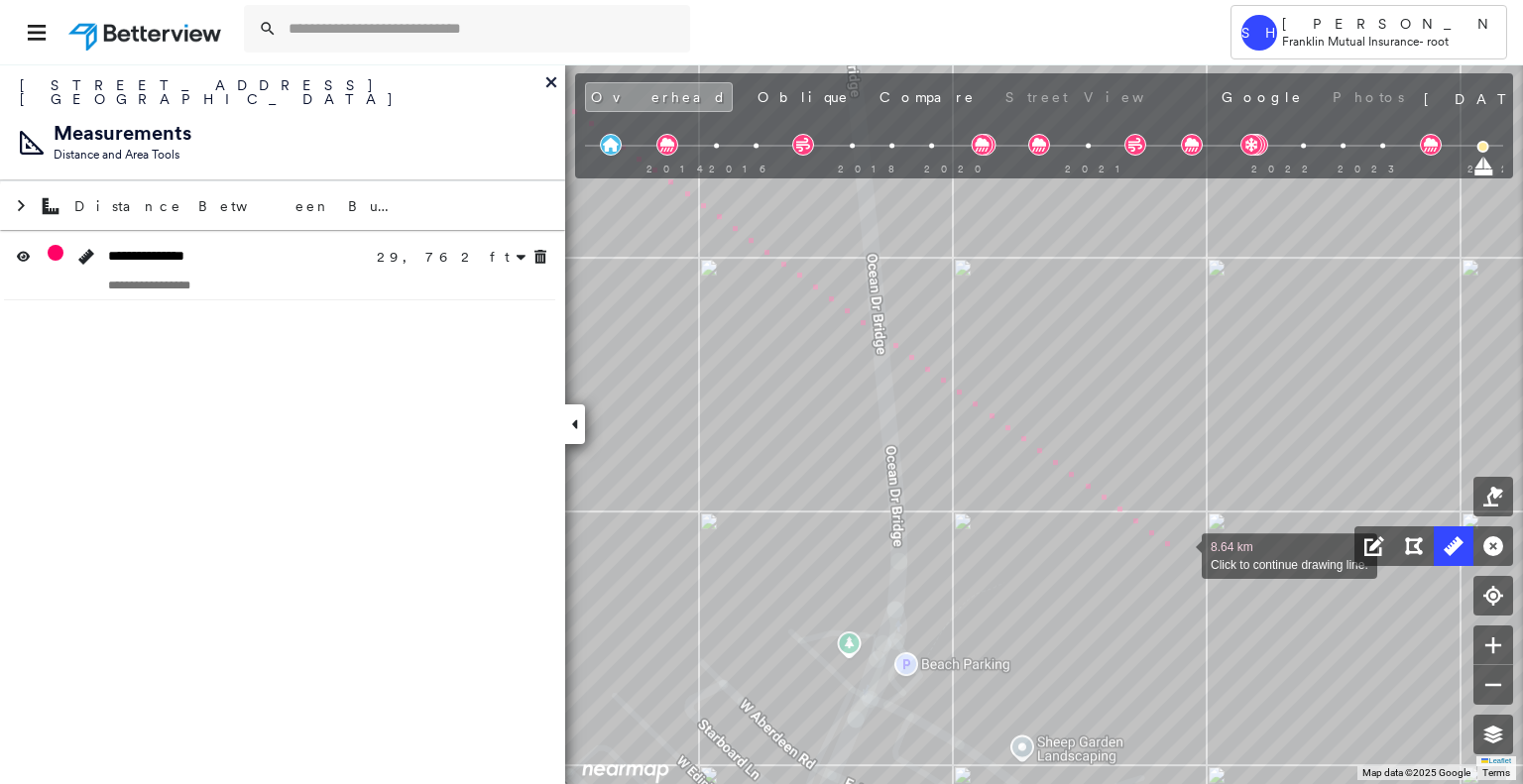 click at bounding box center (1182, 554) 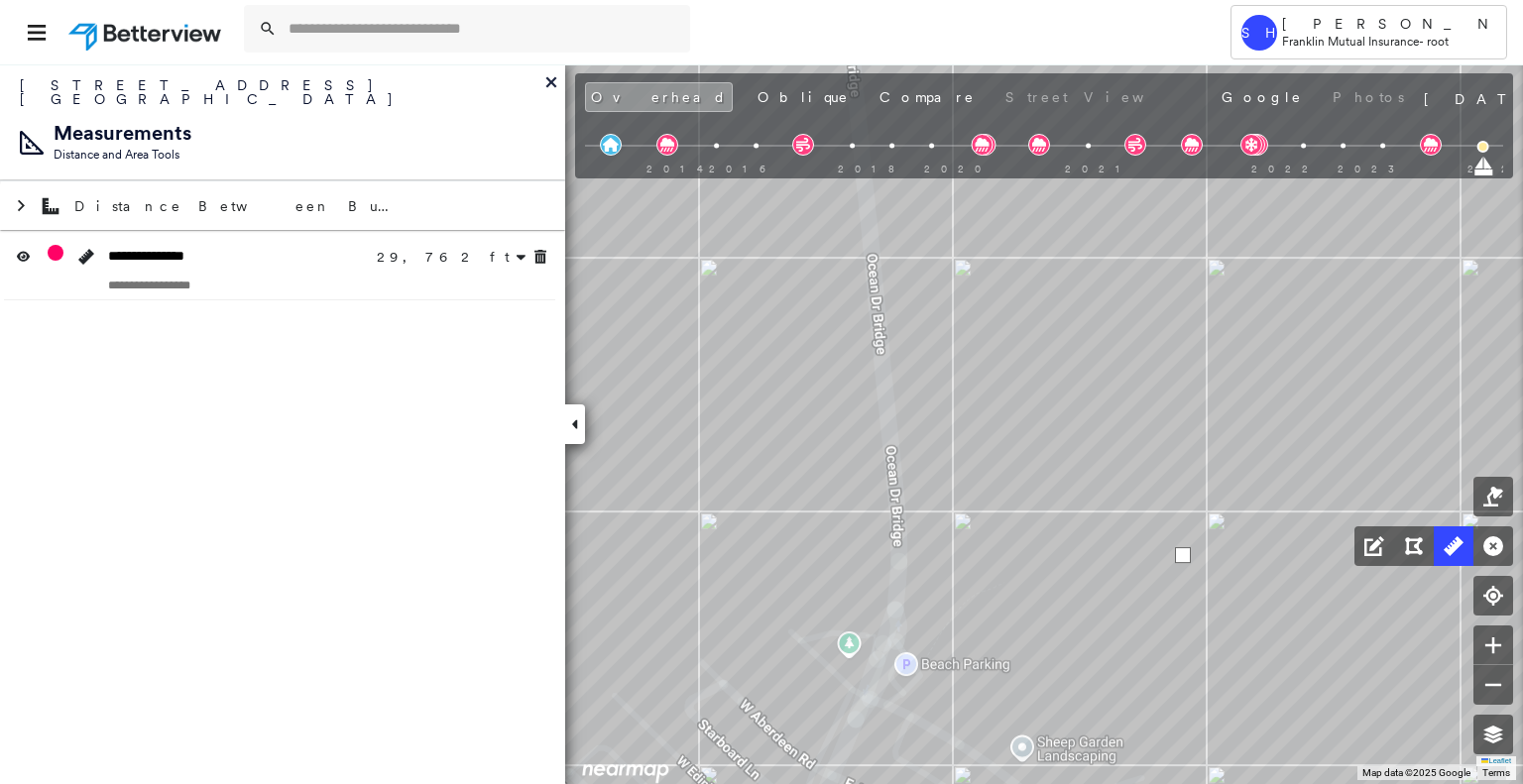 click at bounding box center (1183, 555) 